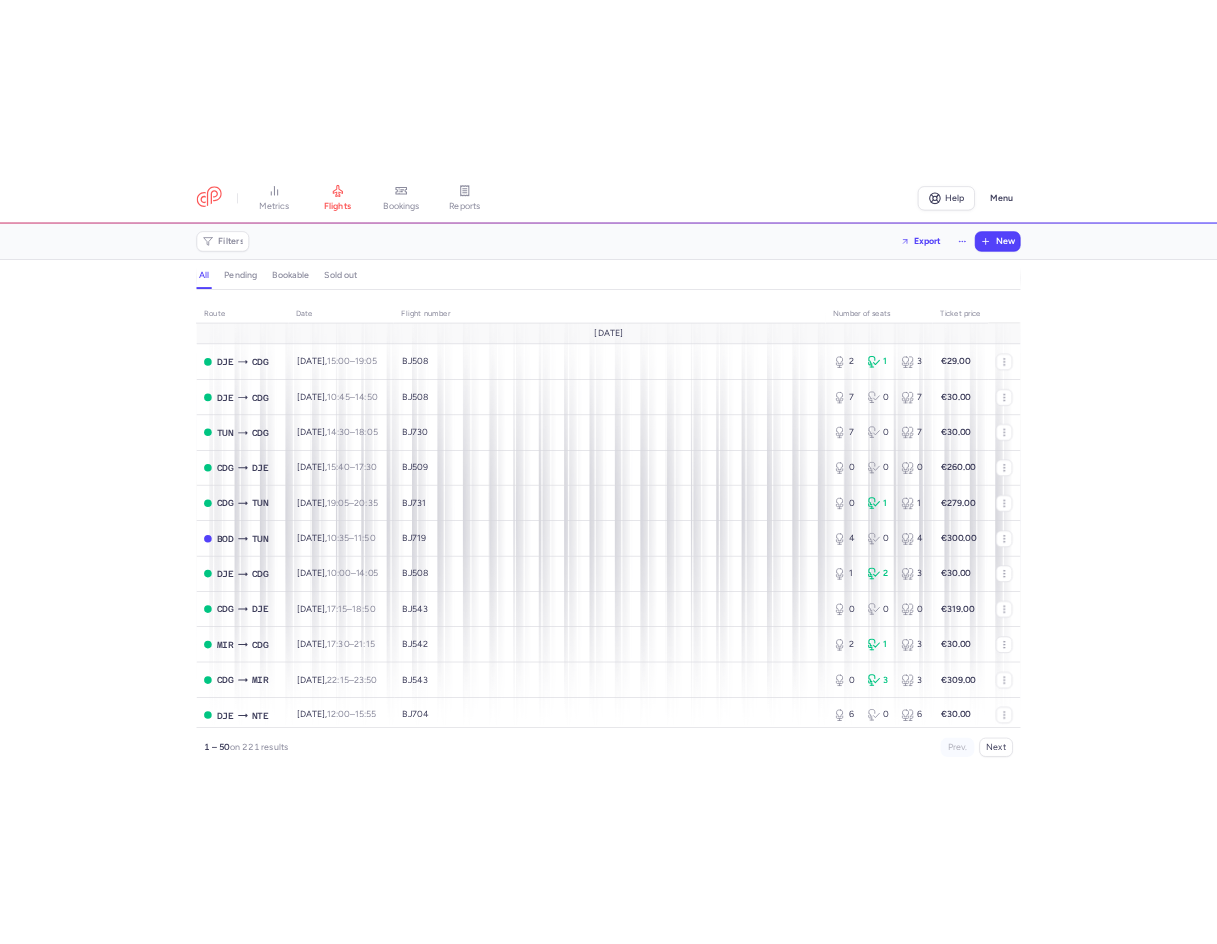 scroll, scrollTop: 0, scrollLeft: 0, axis: both 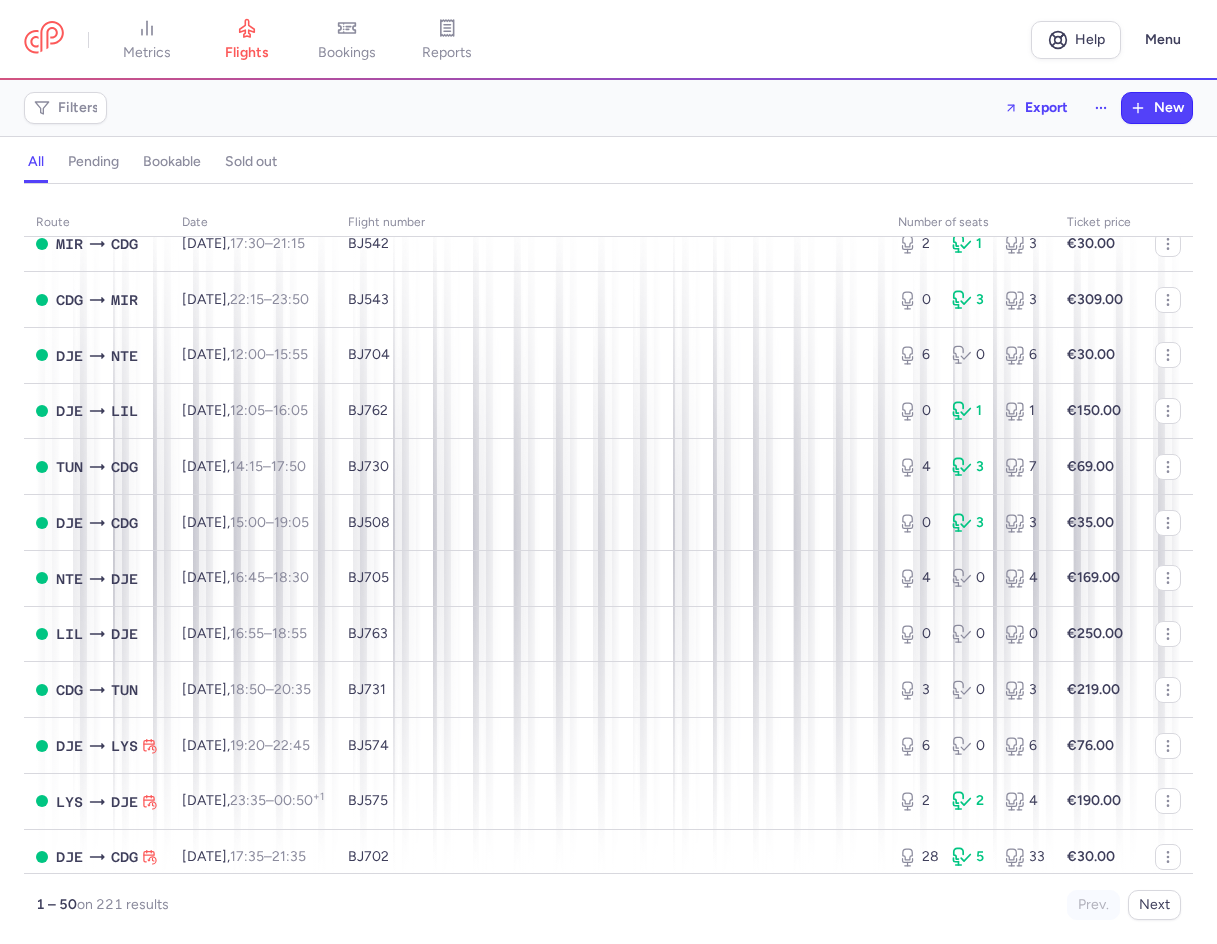 drag, startPoint x: 649, startPoint y: 113, endPoint x: 662, endPoint y: 129, distance: 20.615528 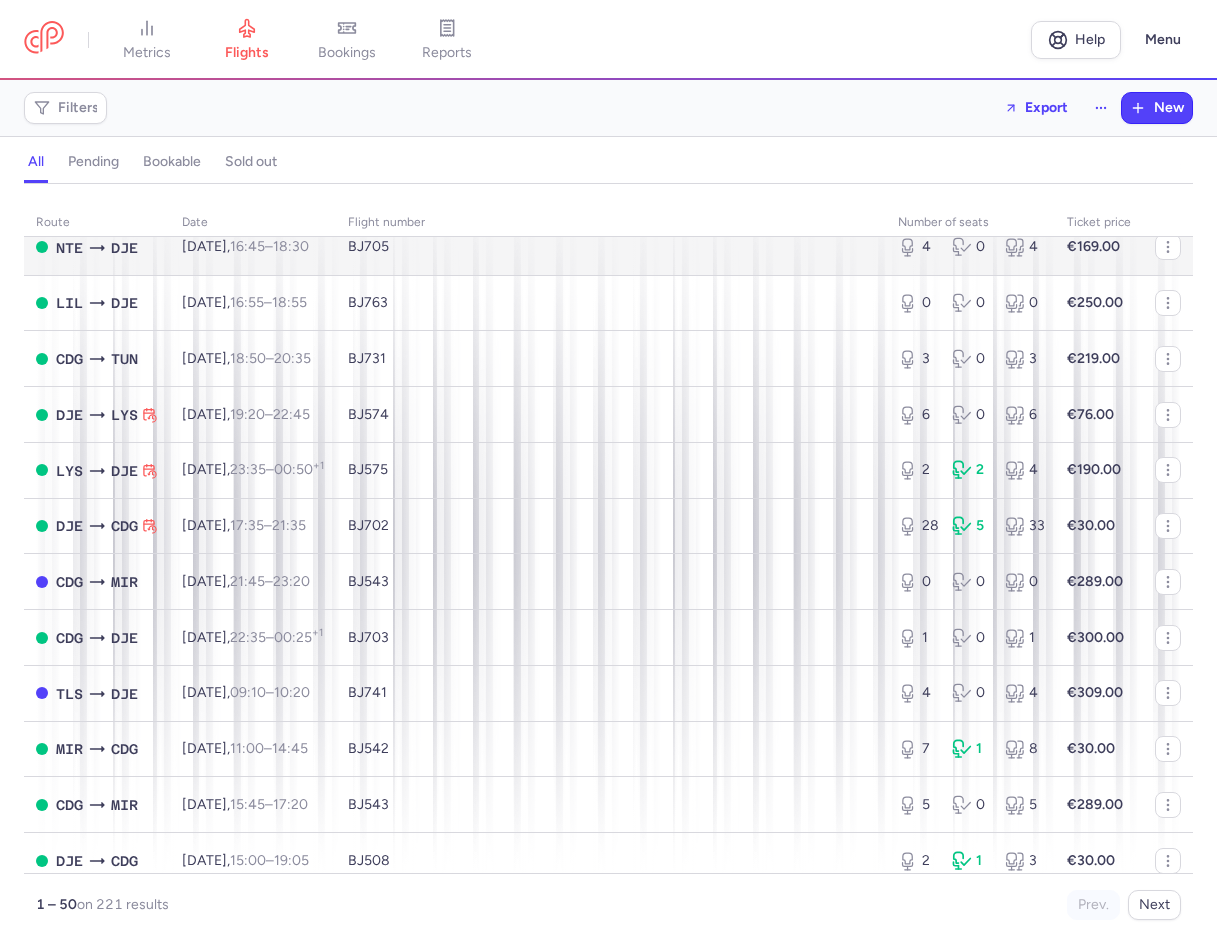 scroll, scrollTop: 1000, scrollLeft: 0, axis: vertical 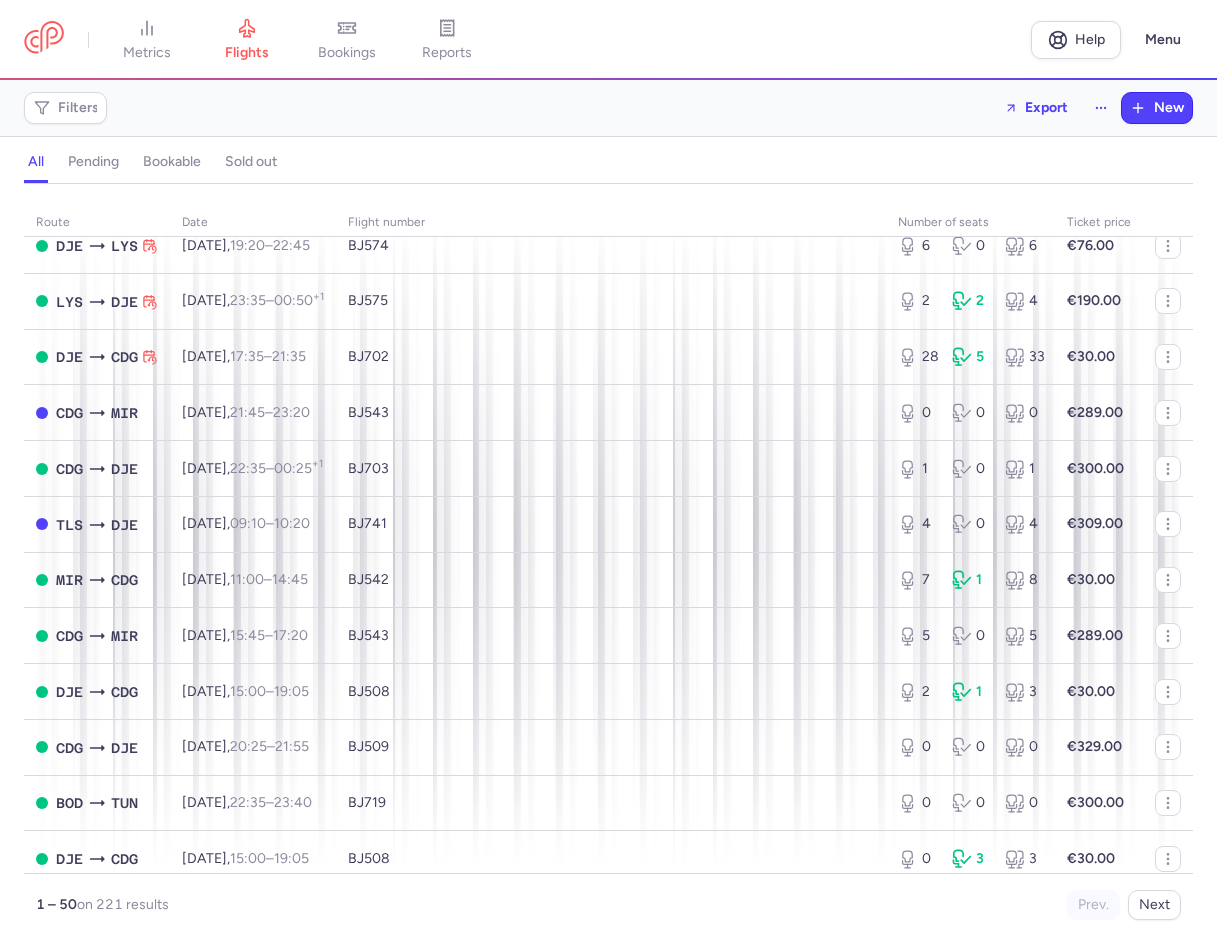 click on "route date Flight number number of seats Ticket price [DATE]  DJE  CDG [DATE]  15:00  –  19:05  +0  BJ508  2 1 3 €29.00  DJE  CDG [DATE]  10:45  –  14:50  +0  BJ508  7 0 7 €30.00  TUN  CDG [DATE]  14:30  –  18:05  +0  BJ730  7 0 7 €30.00  CDG  DJE [DATE]  15:40  –  17:30  +0  BJ509  0 0 0 €260.00  CDG  TUN [DATE]  19:05  –  20:35  +0  BJ731  0 1 1 €279.00  BOD  TUN [DATE]  10:35  –  11:50  +0  BJ719  4 0 4 €300.00  DJE  CDG [DATE]  10:00  –  14:05  +0  BJ508  1 2 3 €30.00  CDG  DJE [DATE]  17:15  –  18:50  +0  BJ543  0 0 0 €319.00  MIR  CDG [DATE]  17:30  –  21:15  +0  BJ542  2 1 3 €30.00  CDG  MIR [DATE]  22:15  –  23:50  +0  BJ543  0 3 3 €309.00  DJE  NTE [DATE]  12:00  –  15:55  +0  BJ704  6 0 6 €30.00  DJE  LIL [DATE]  12:05  –  16:05  +0  BJ762  0 1 1 €150.00  TUN  CDG [DATE]  14:15  –  17:50  +0  BJ730  4 3 7 €69.00  DJE  CDG [DATE]  15:00  –  19:05  +0  BJ508  0 3 3" at bounding box center (608, 570) 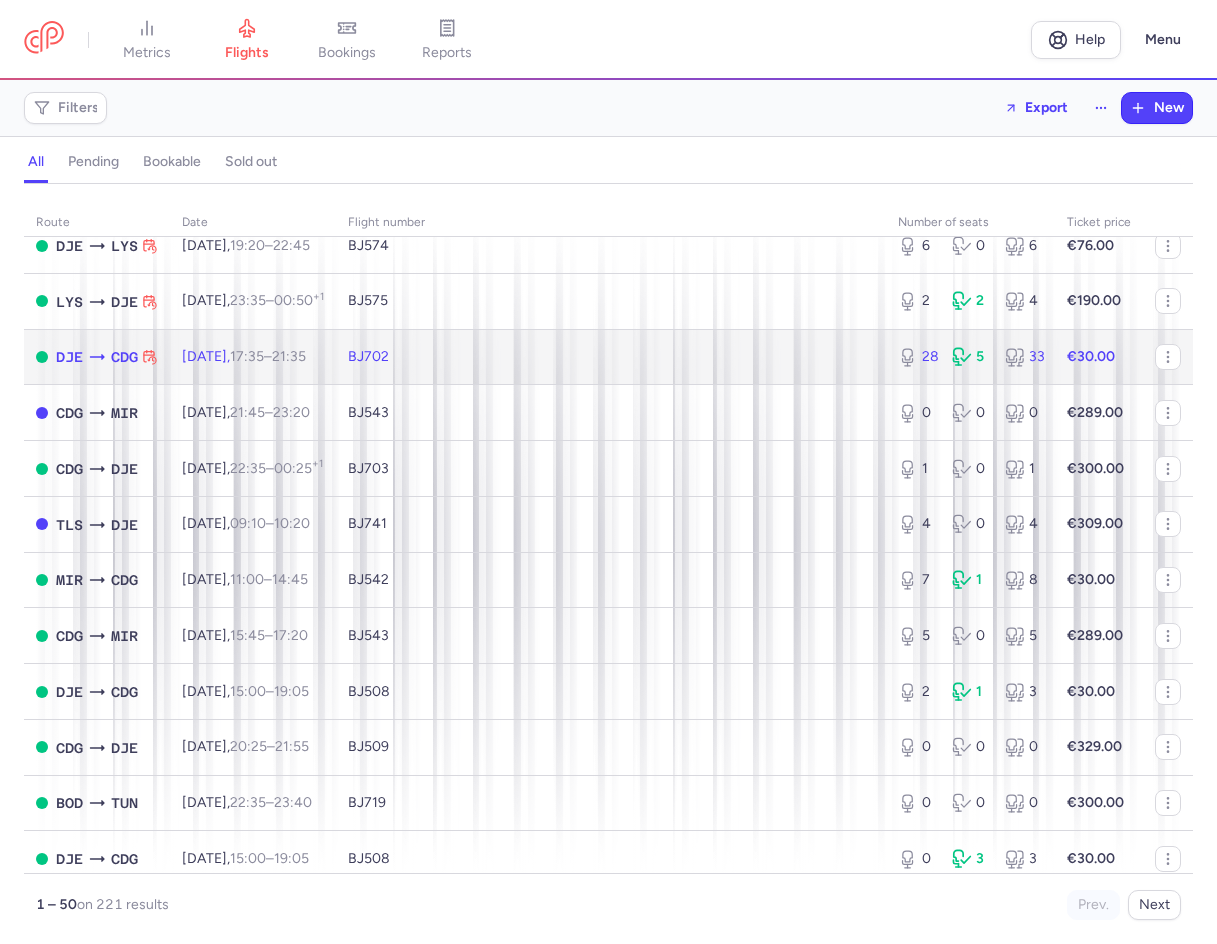 click on "BJ702" at bounding box center (611, 357) 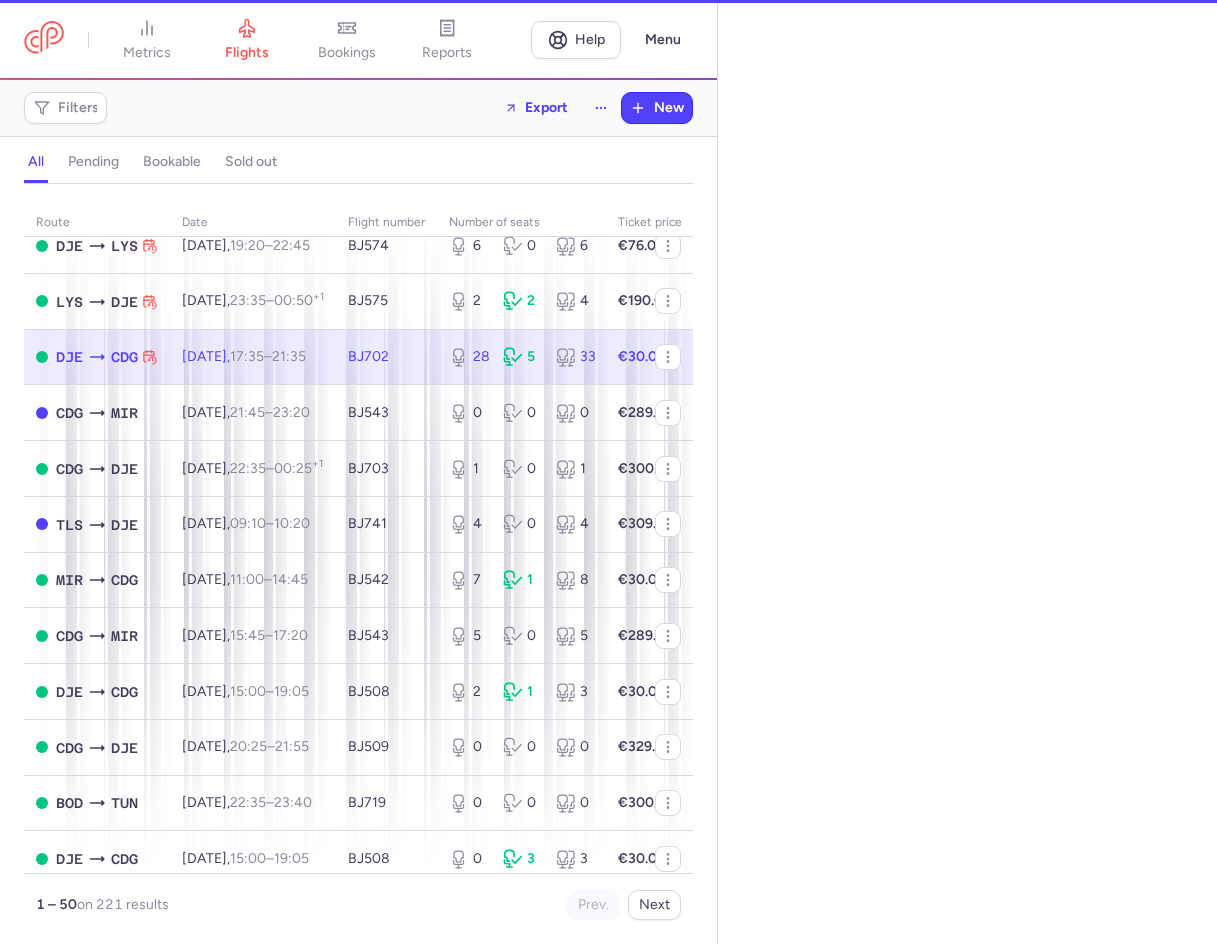 select on "hours" 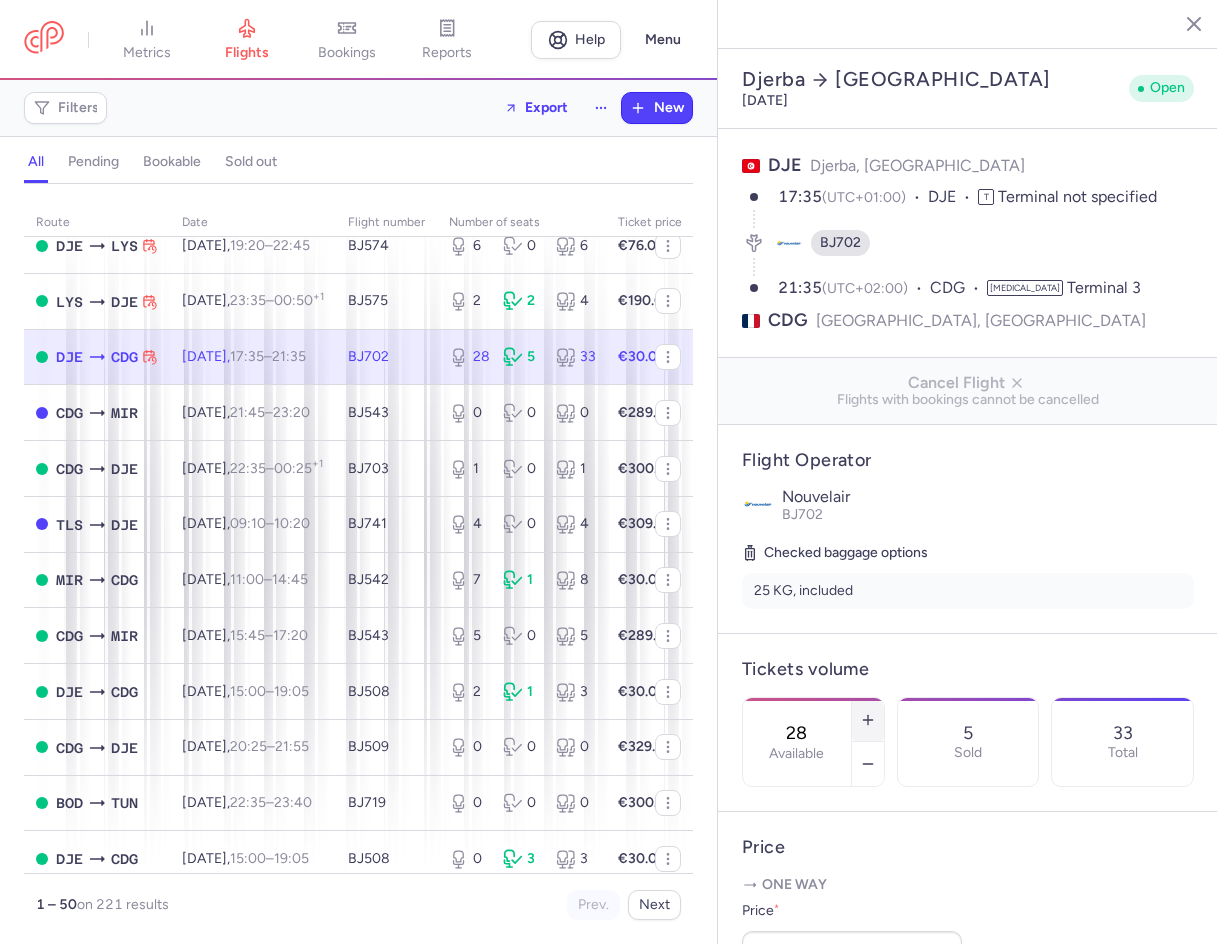 click at bounding box center (868, 720) 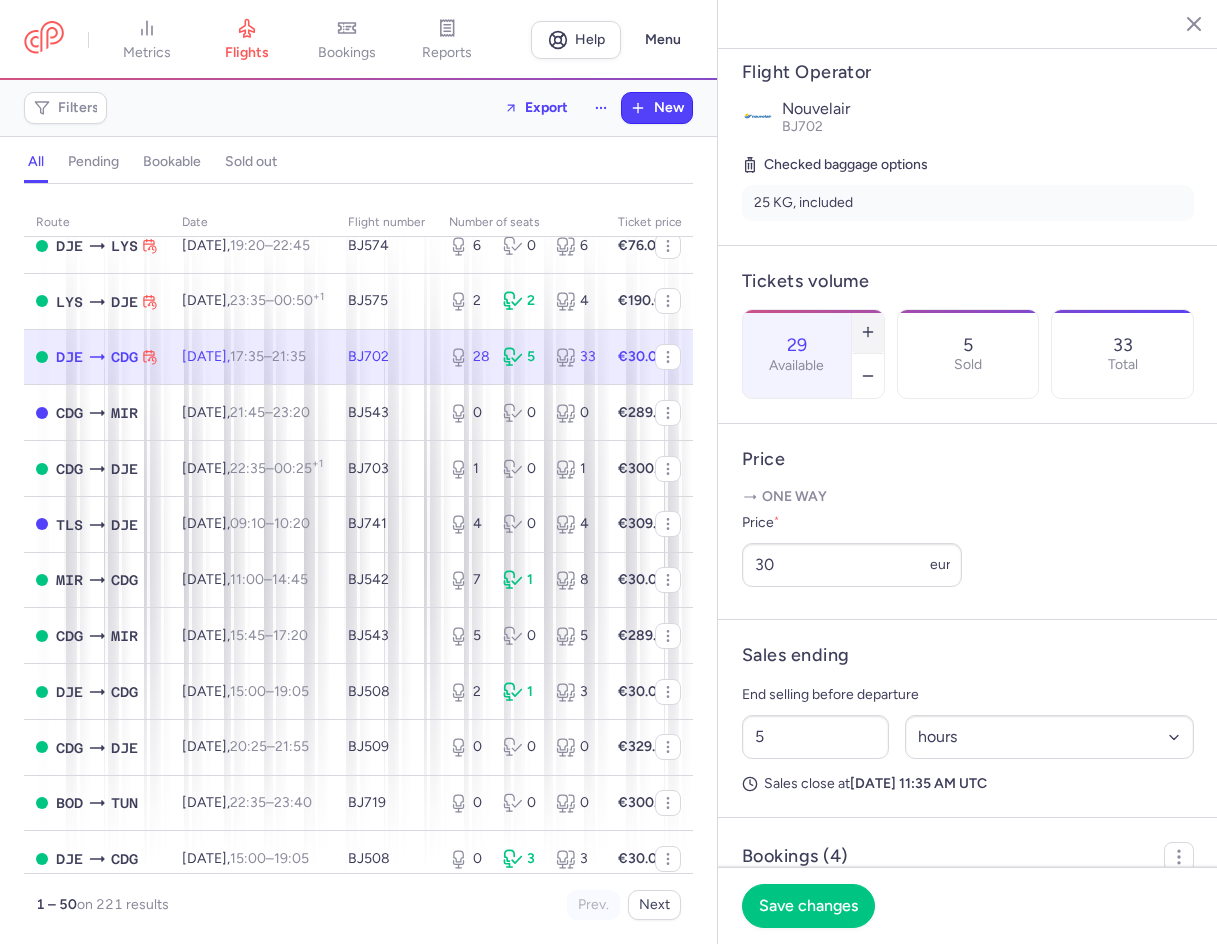 scroll, scrollTop: 400, scrollLeft: 0, axis: vertical 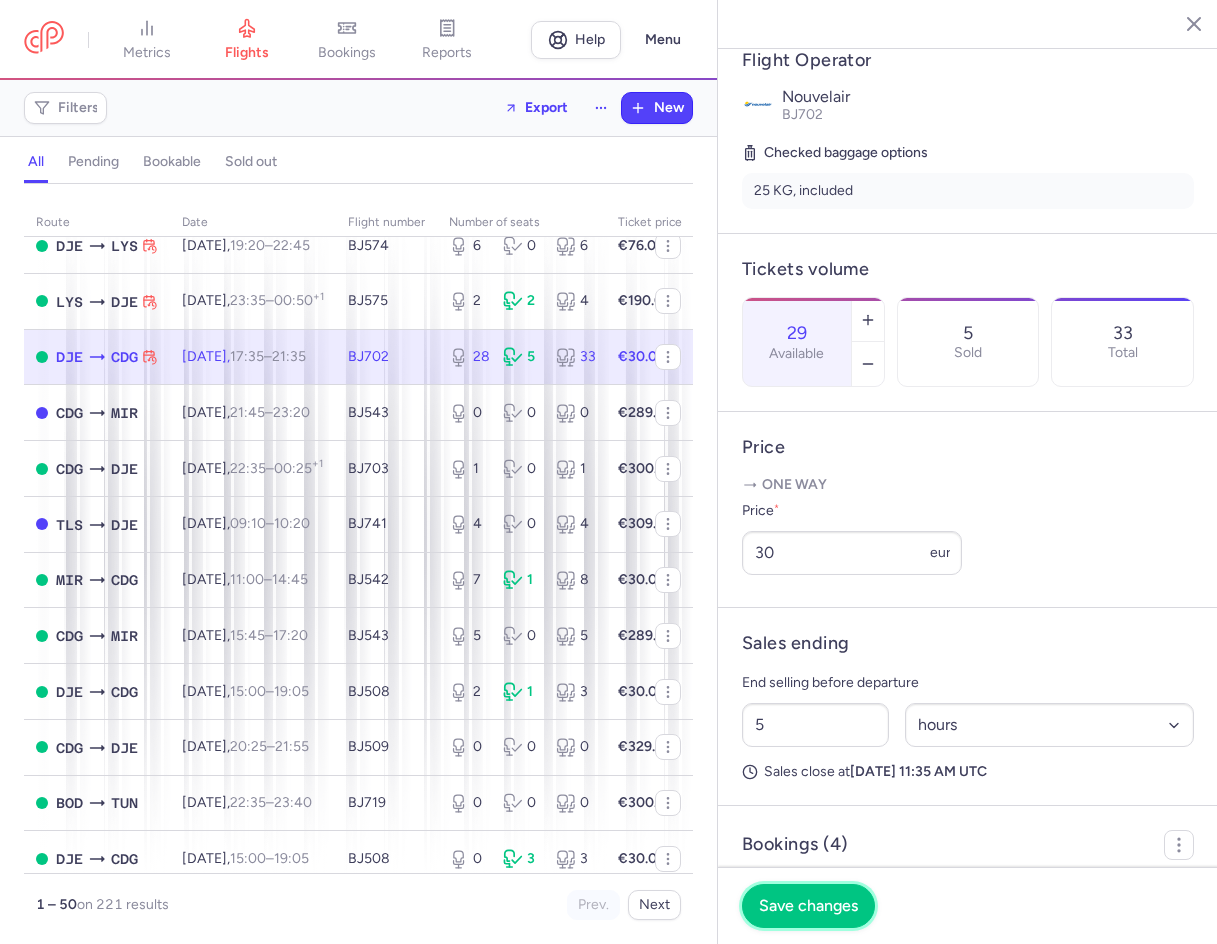 drag, startPoint x: 818, startPoint y: 902, endPoint x: 887, endPoint y: 669, distance: 243.00206 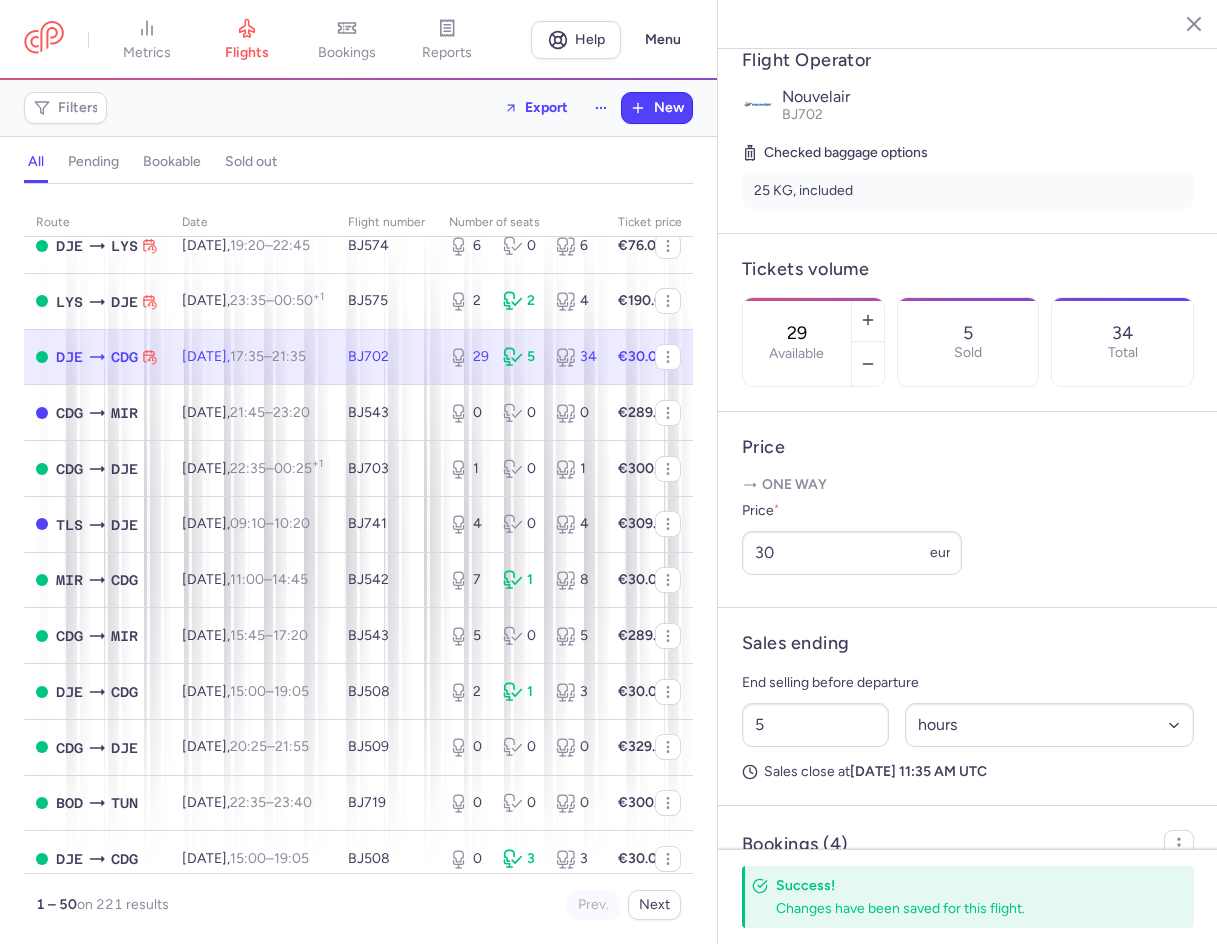click 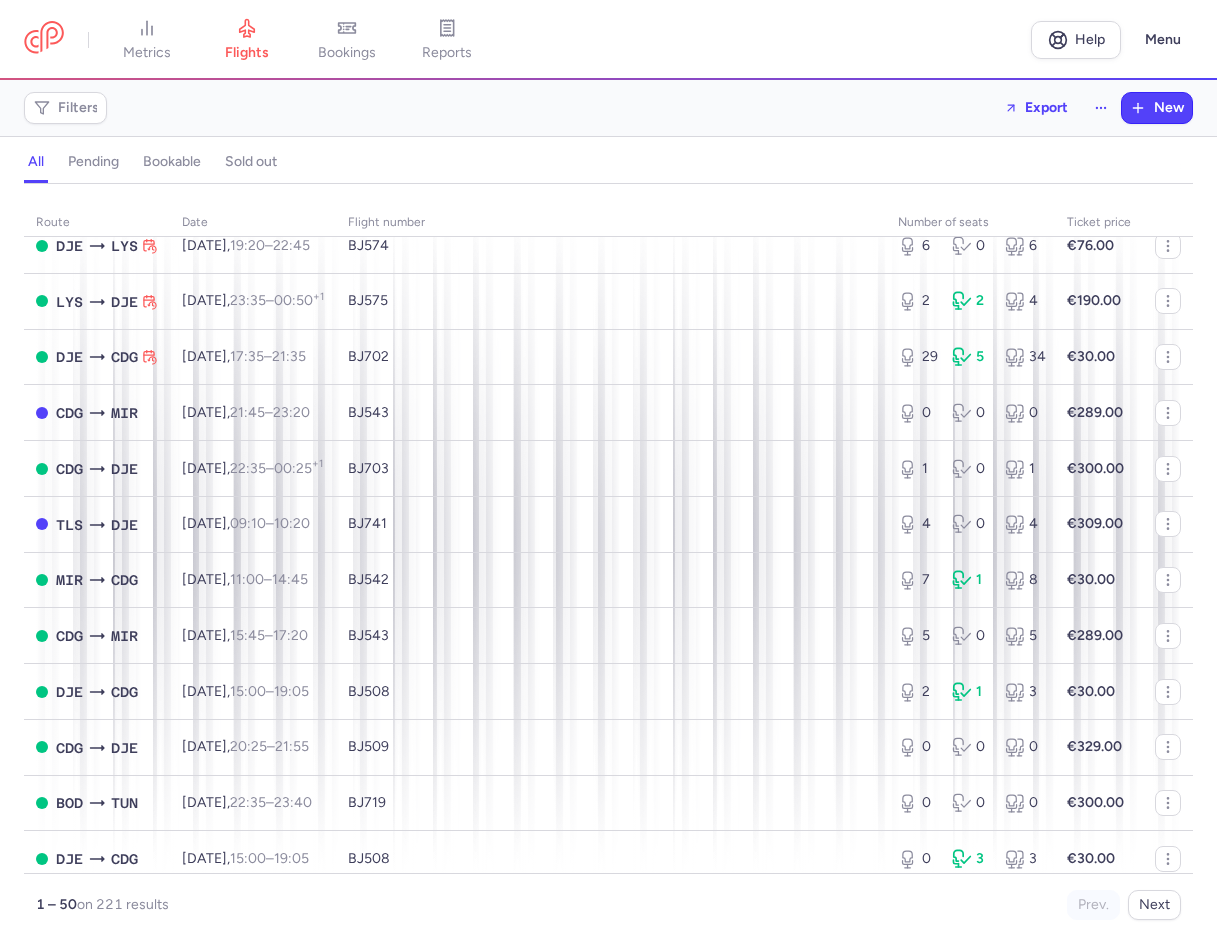 click on "Prev. Next" at bounding box center (895, 905) 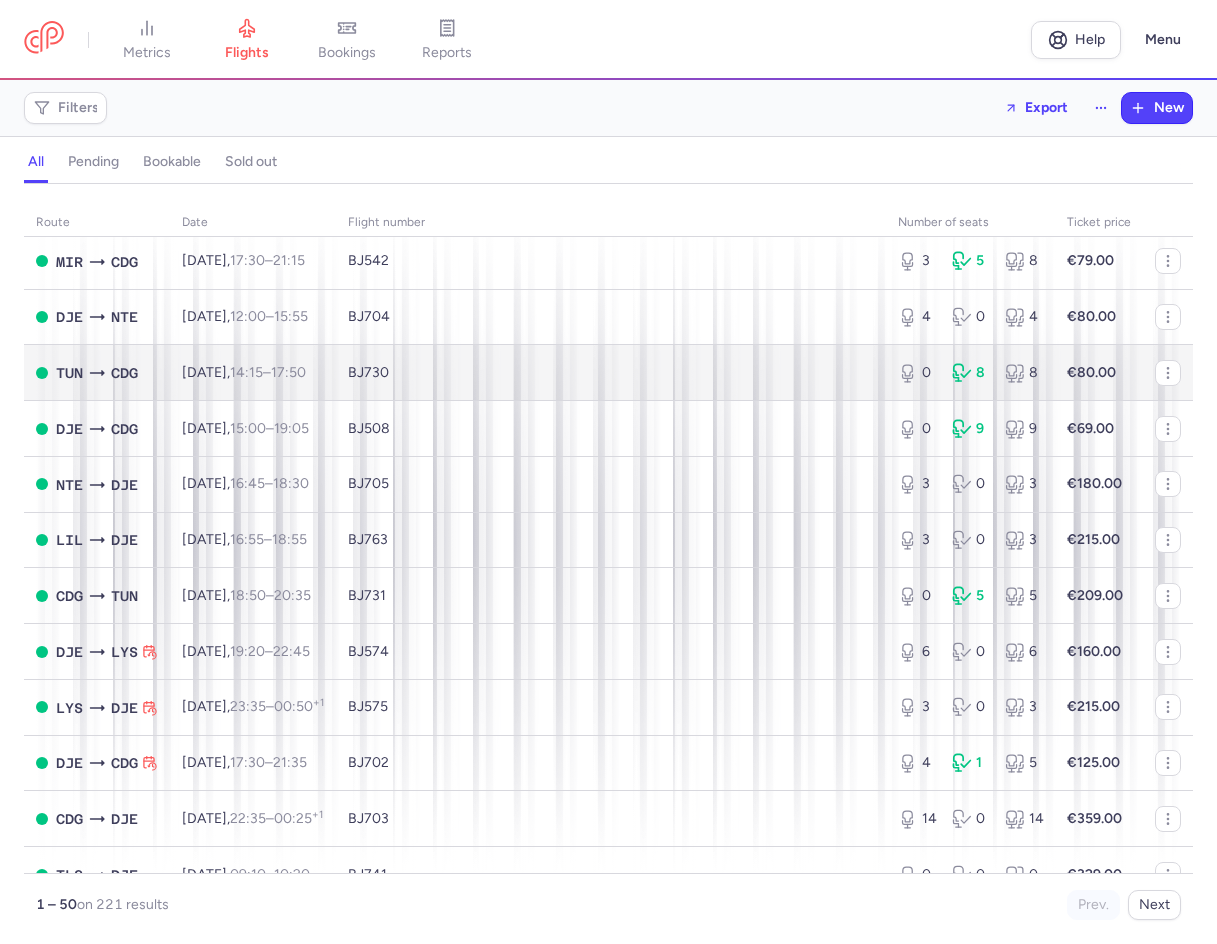scroll, scrollTop: 2184, scrollLeft: 0, axis: vertical 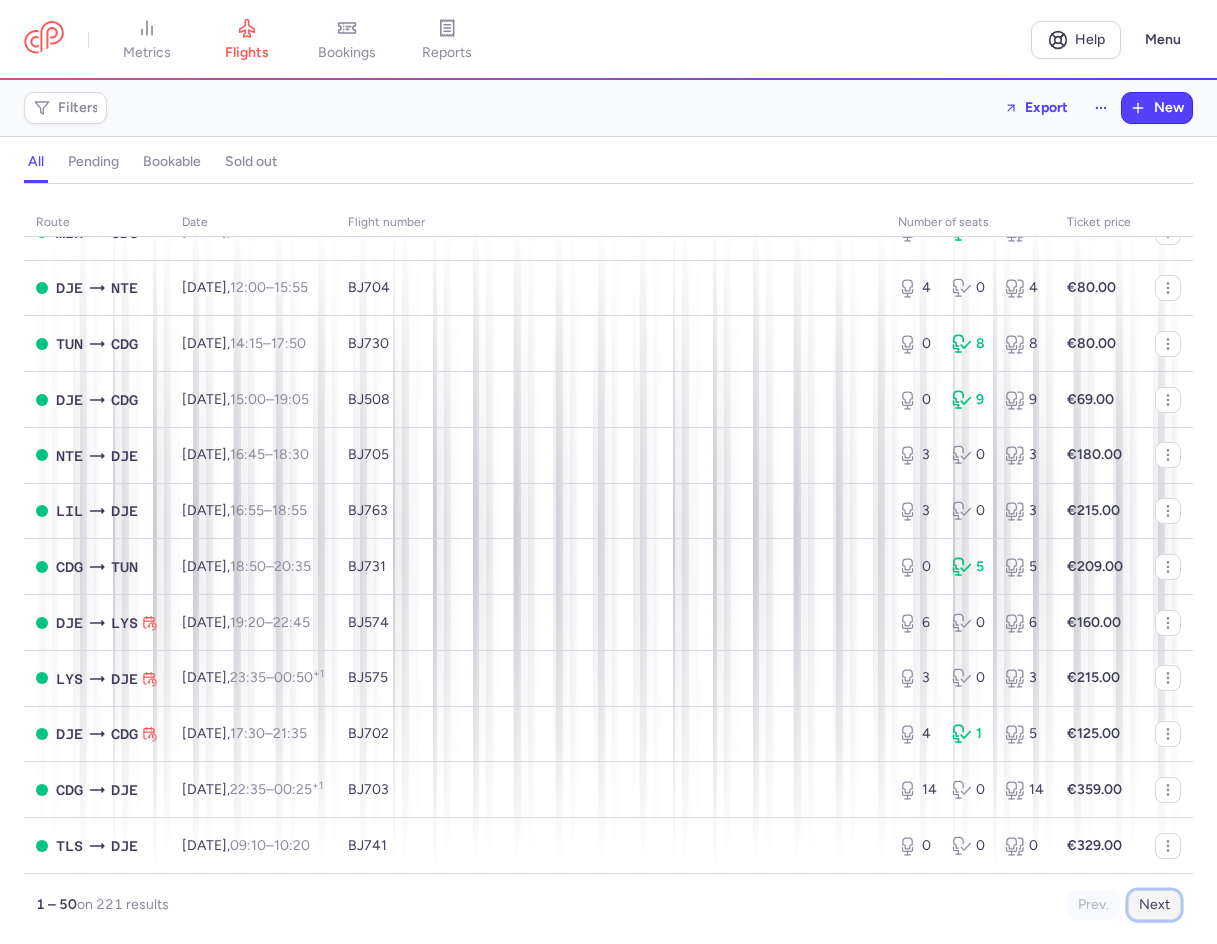 click on "Next" at bounding box center [1154, 905] 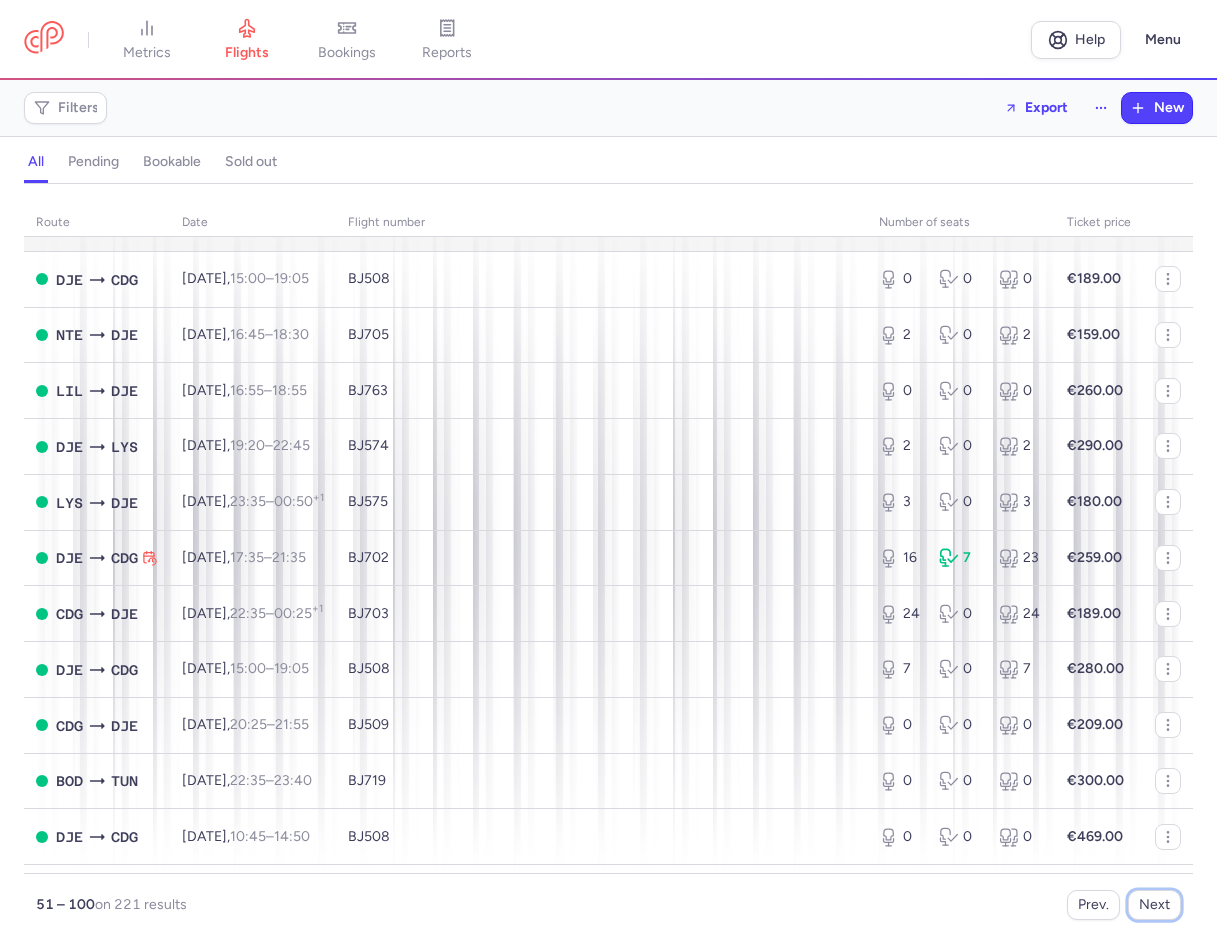 scroll, scrollTop: 2100, scrollLeft: 0, axis: vertical 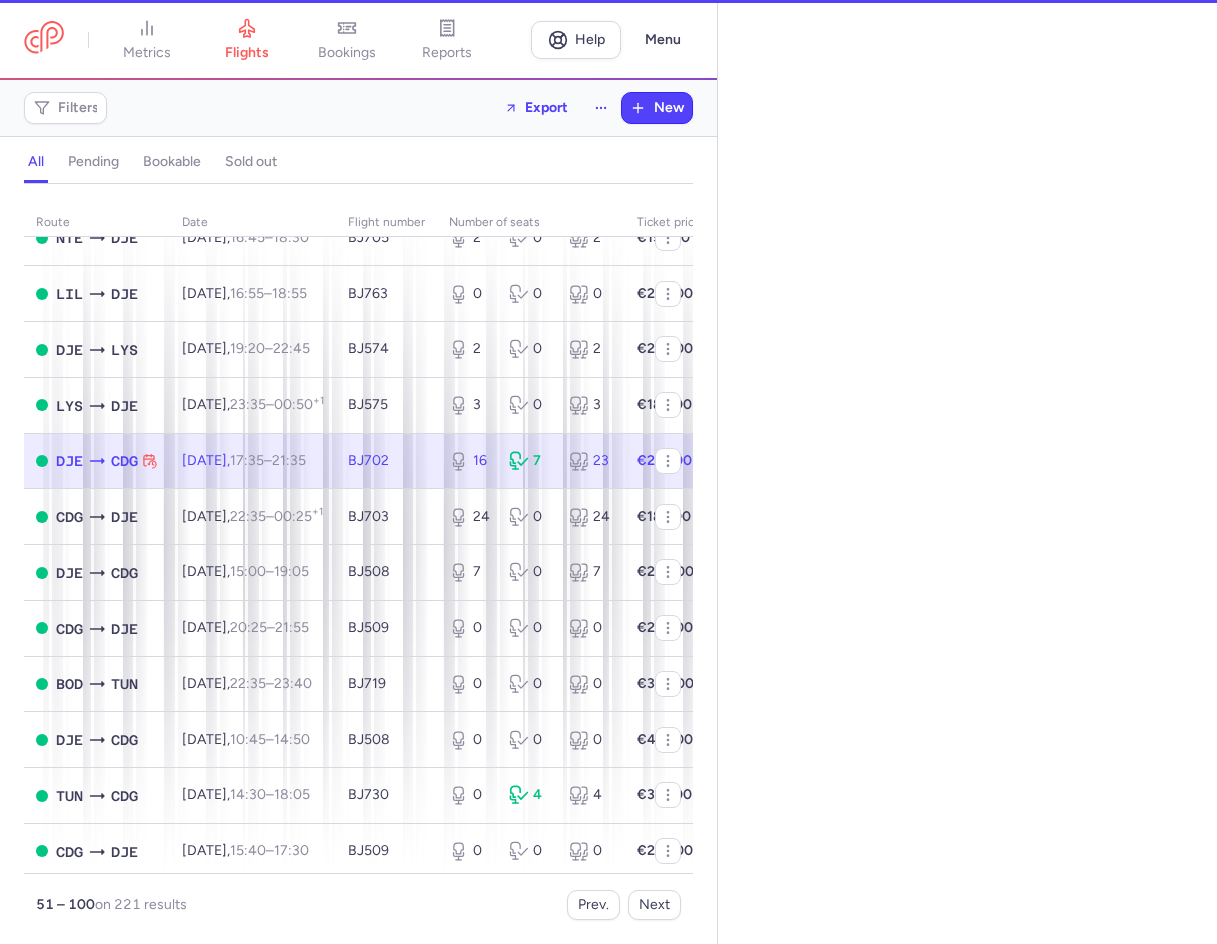 select on "hours" 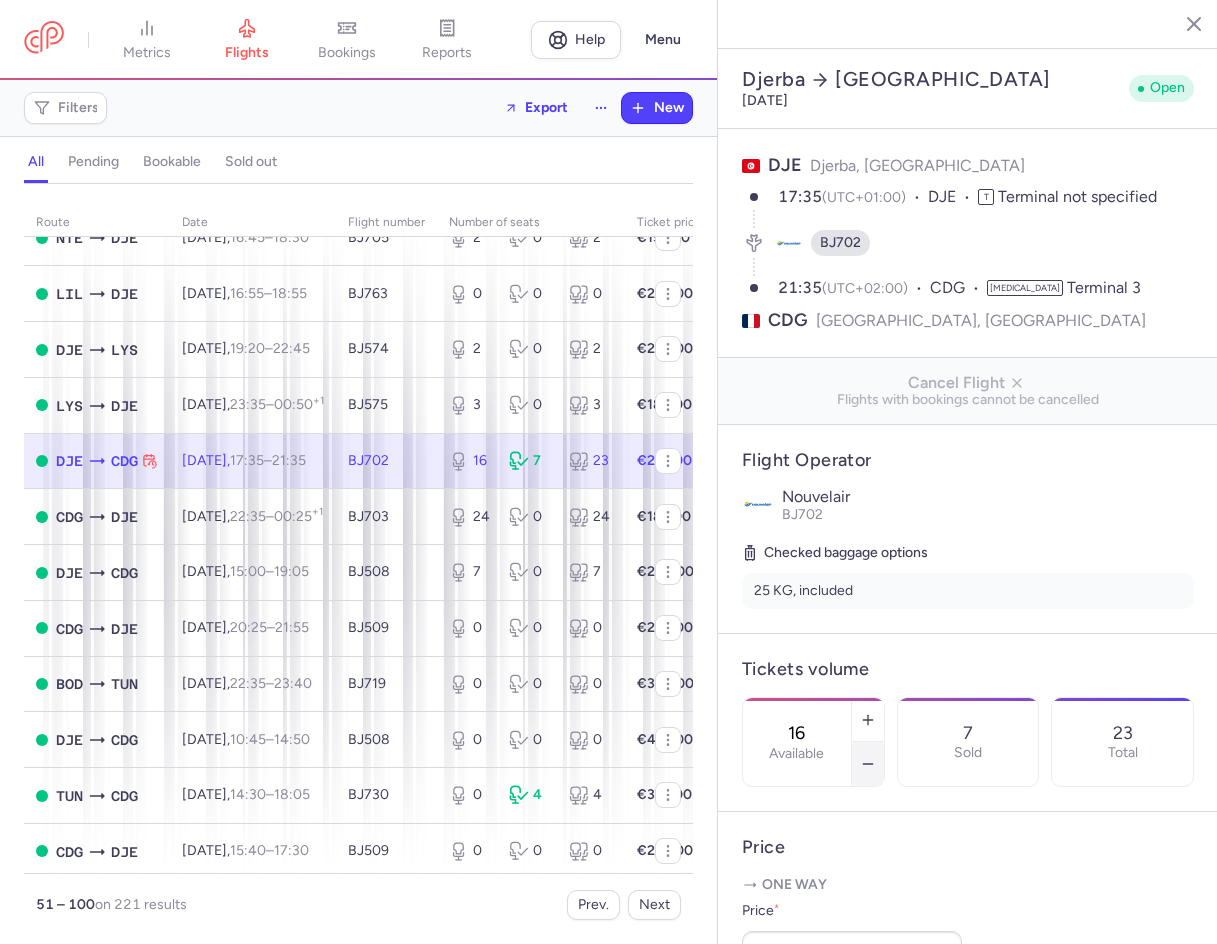 click 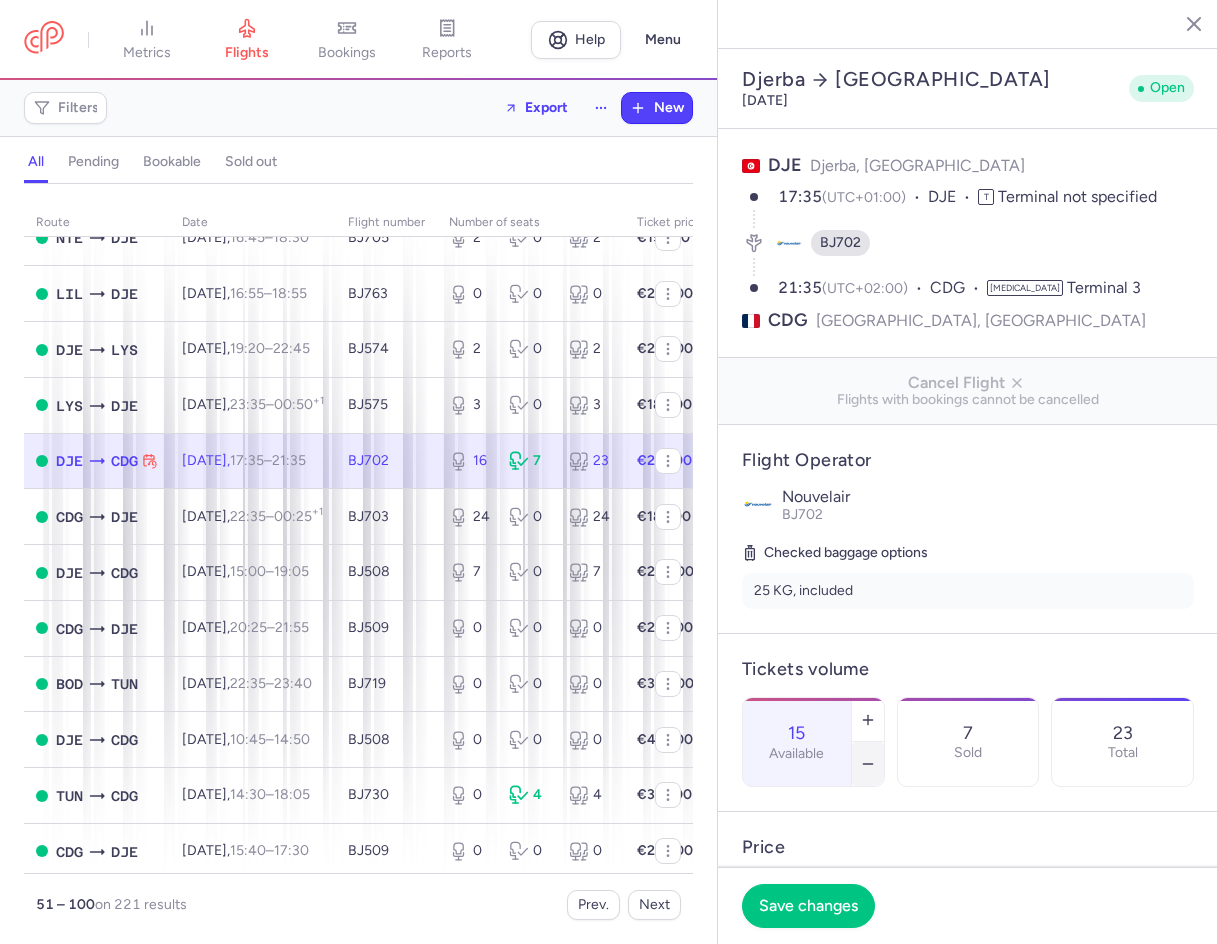 click 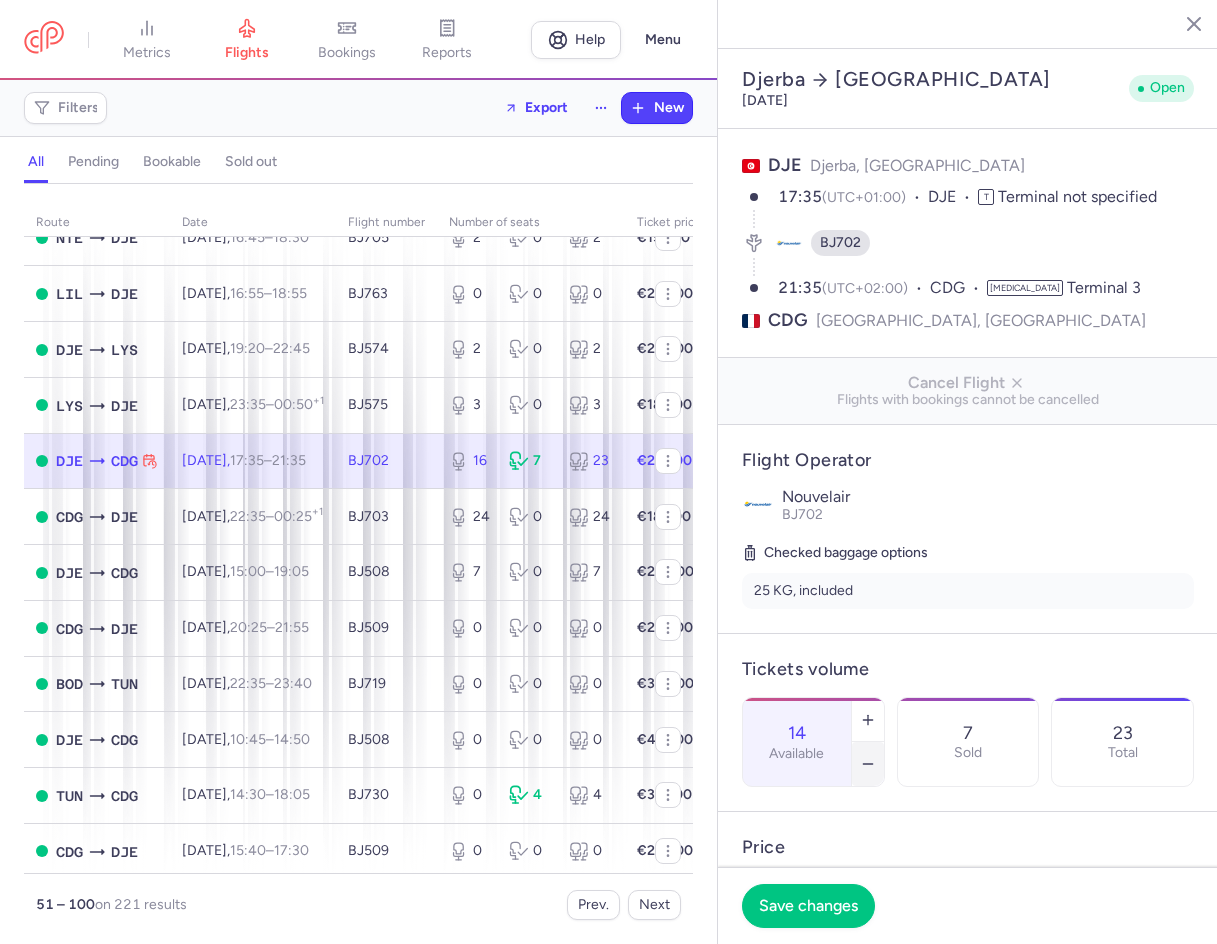 click 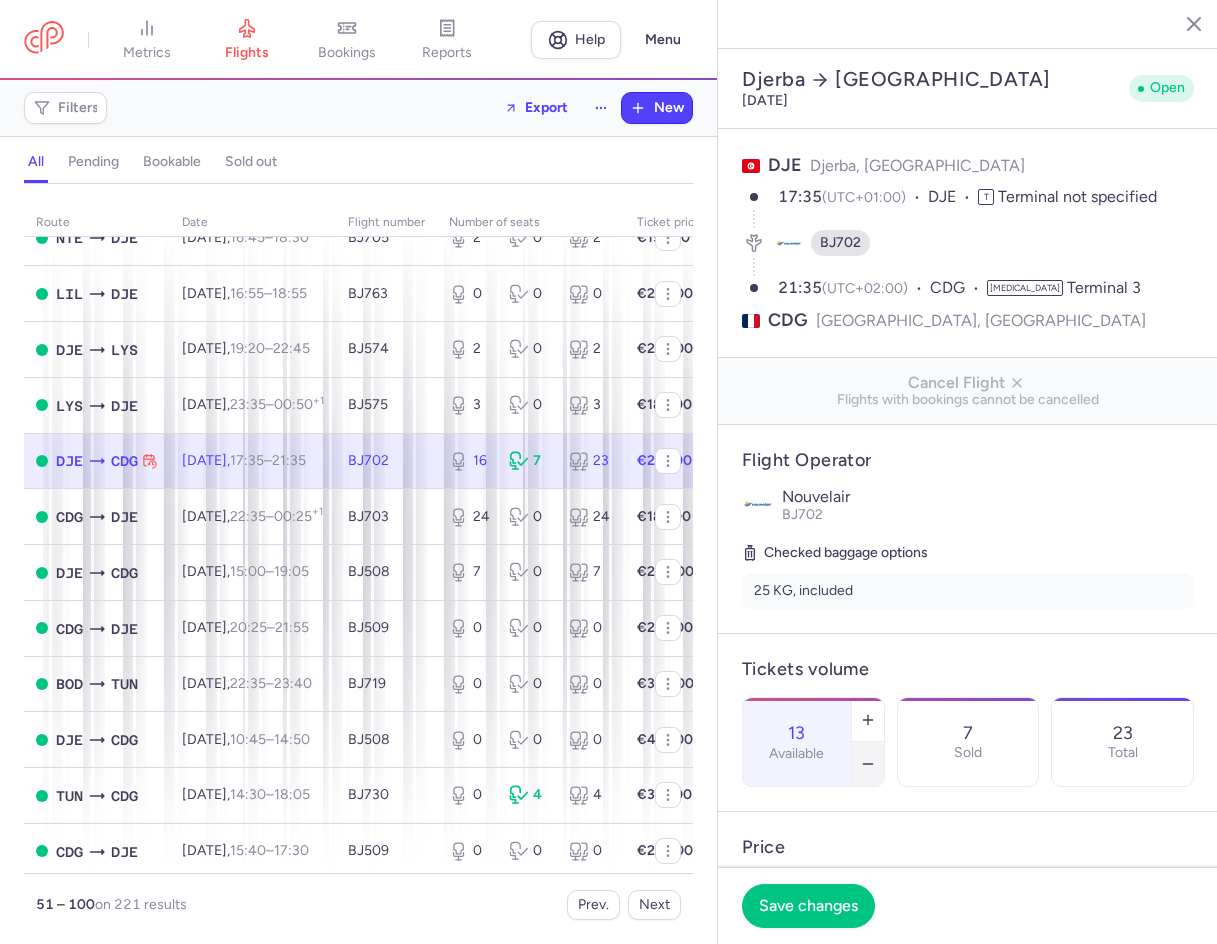 click 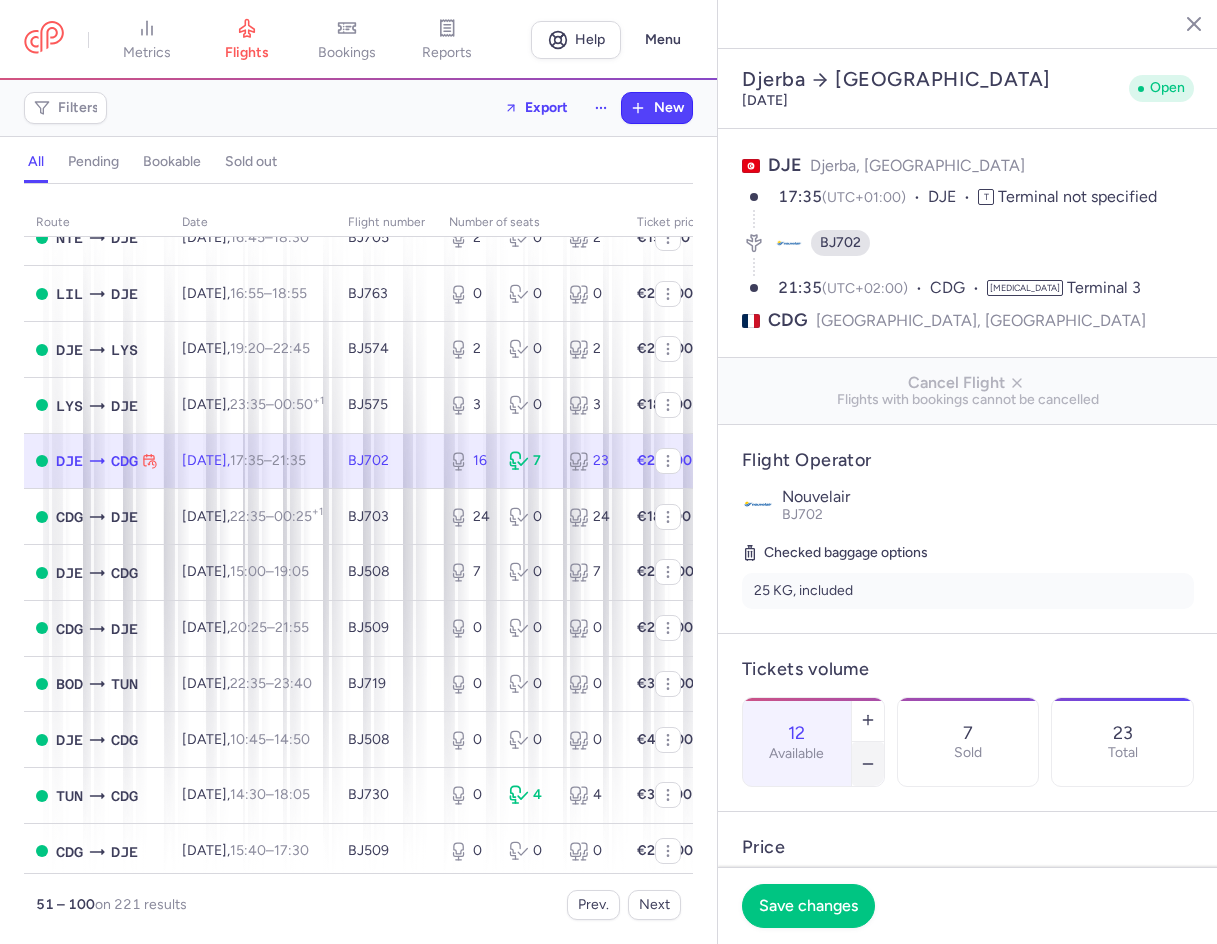 click 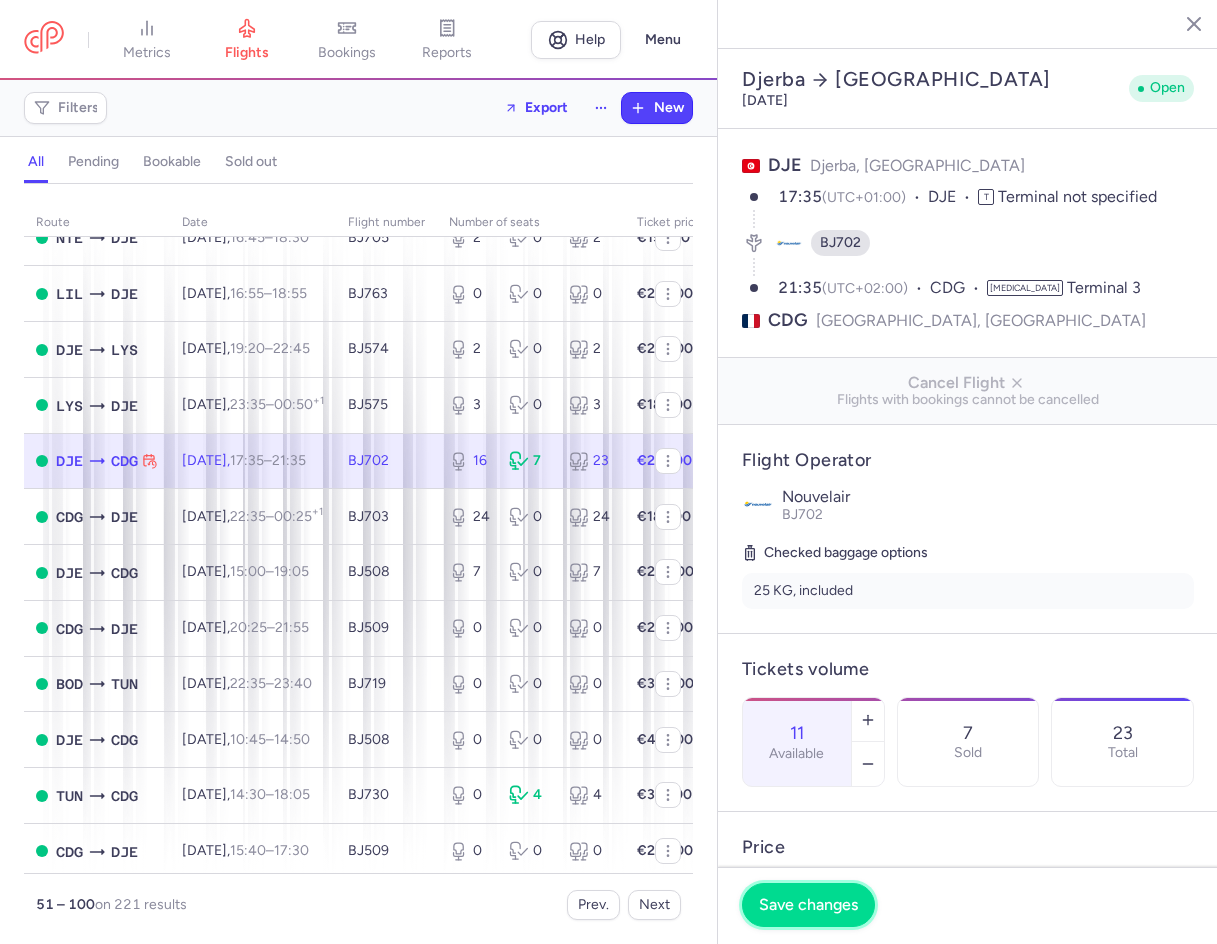 click on "Save changes" at bounding box center [808, 905] 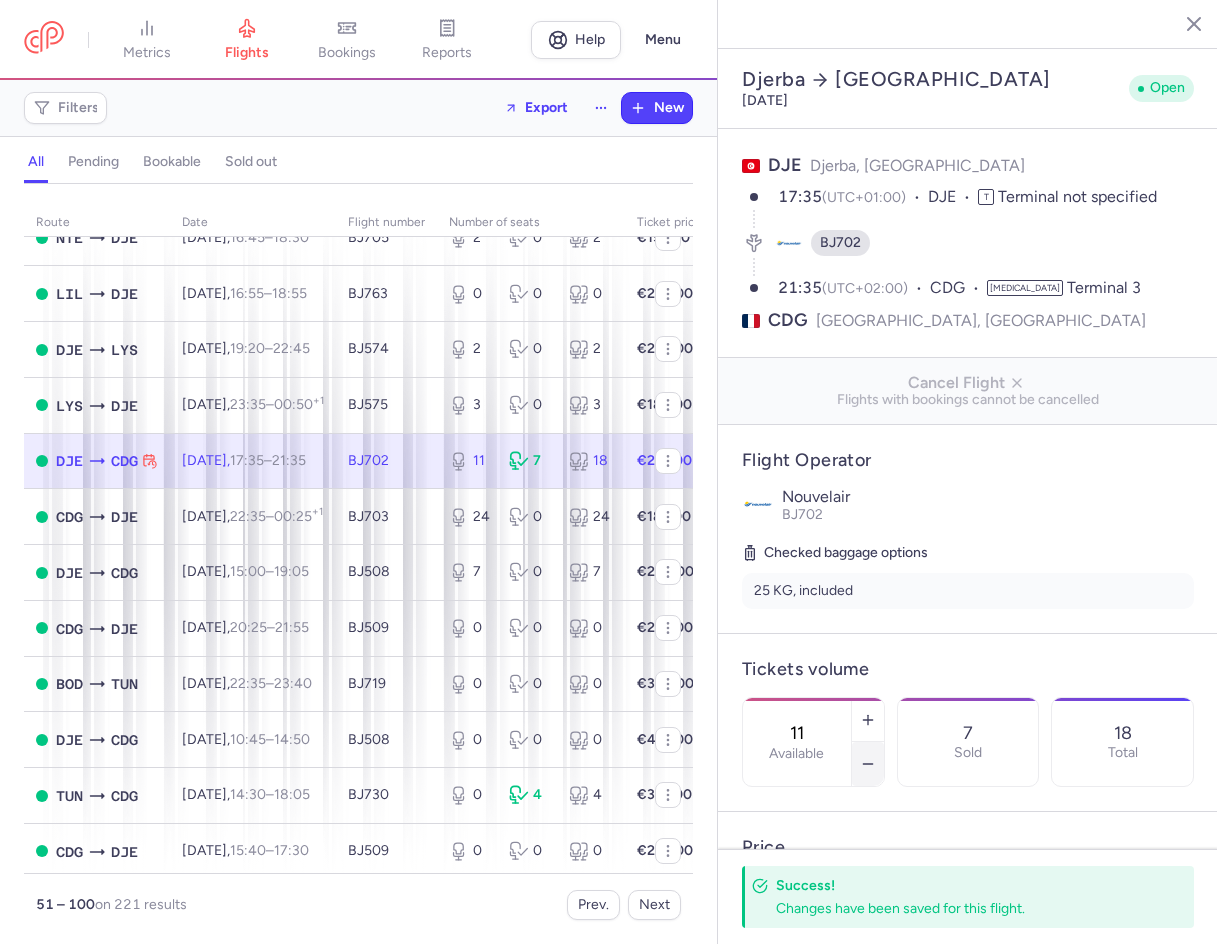 click 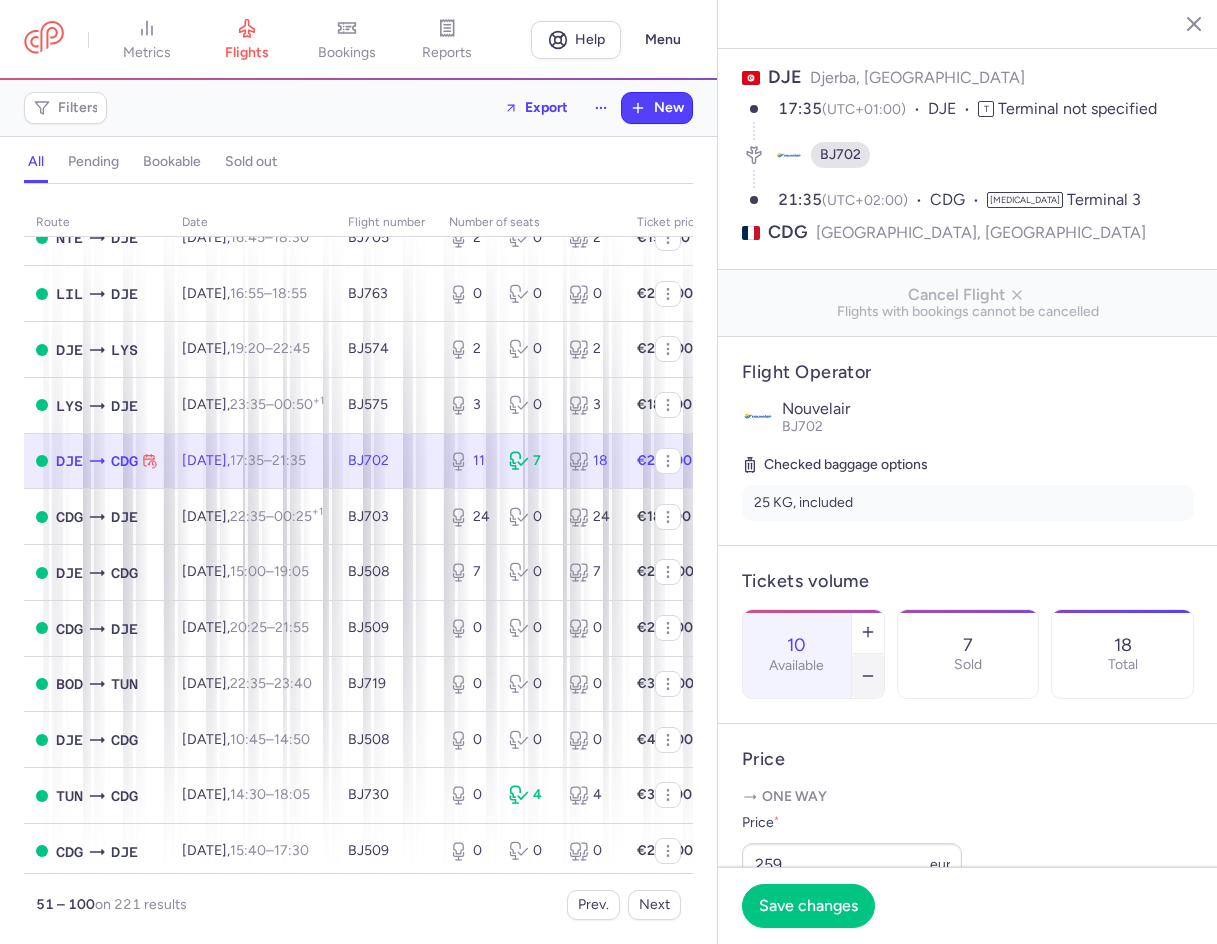 scroll, scrollTop: 200, scrollLeft: 0, axis: vertical 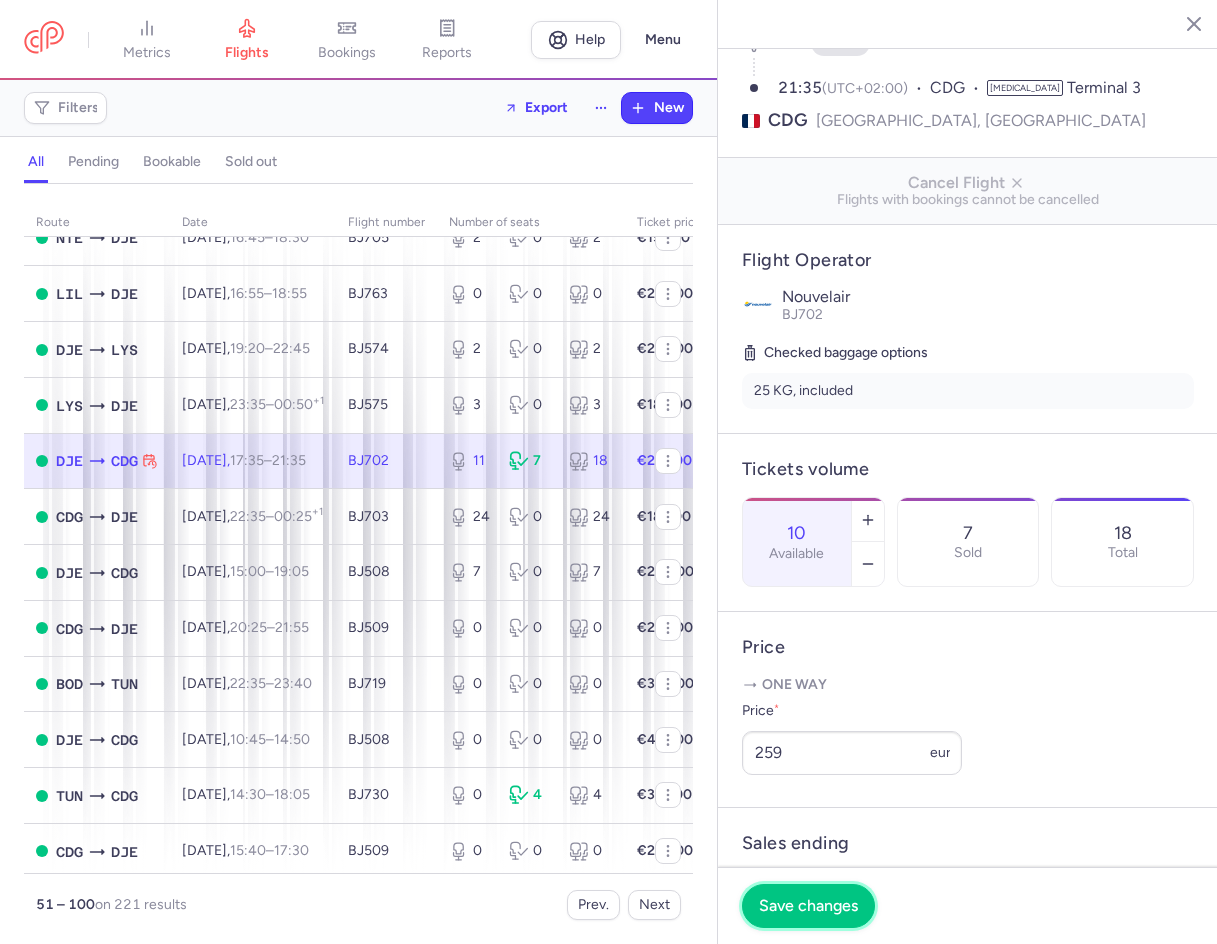 click on "Save changes" at bounding box center [808, 906] 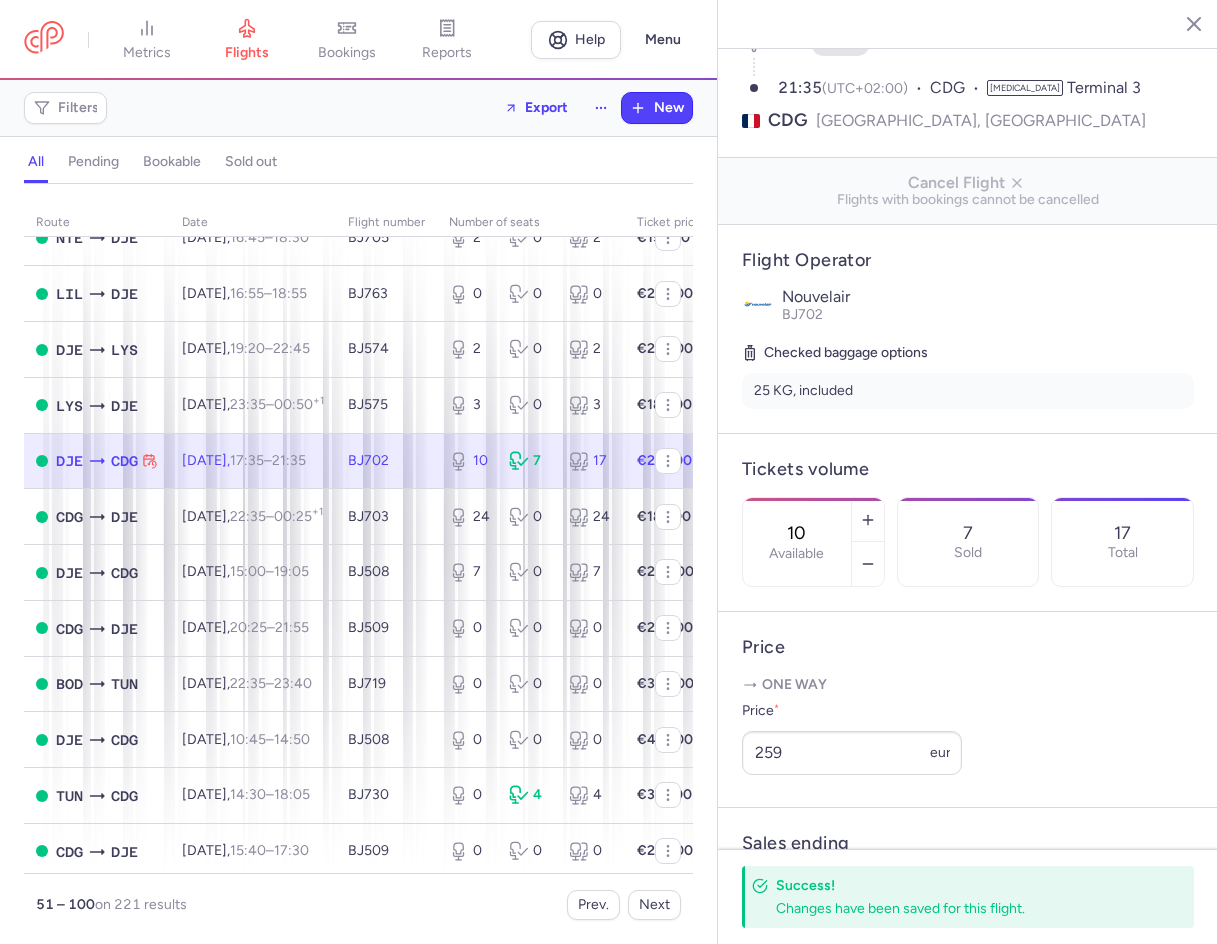 click 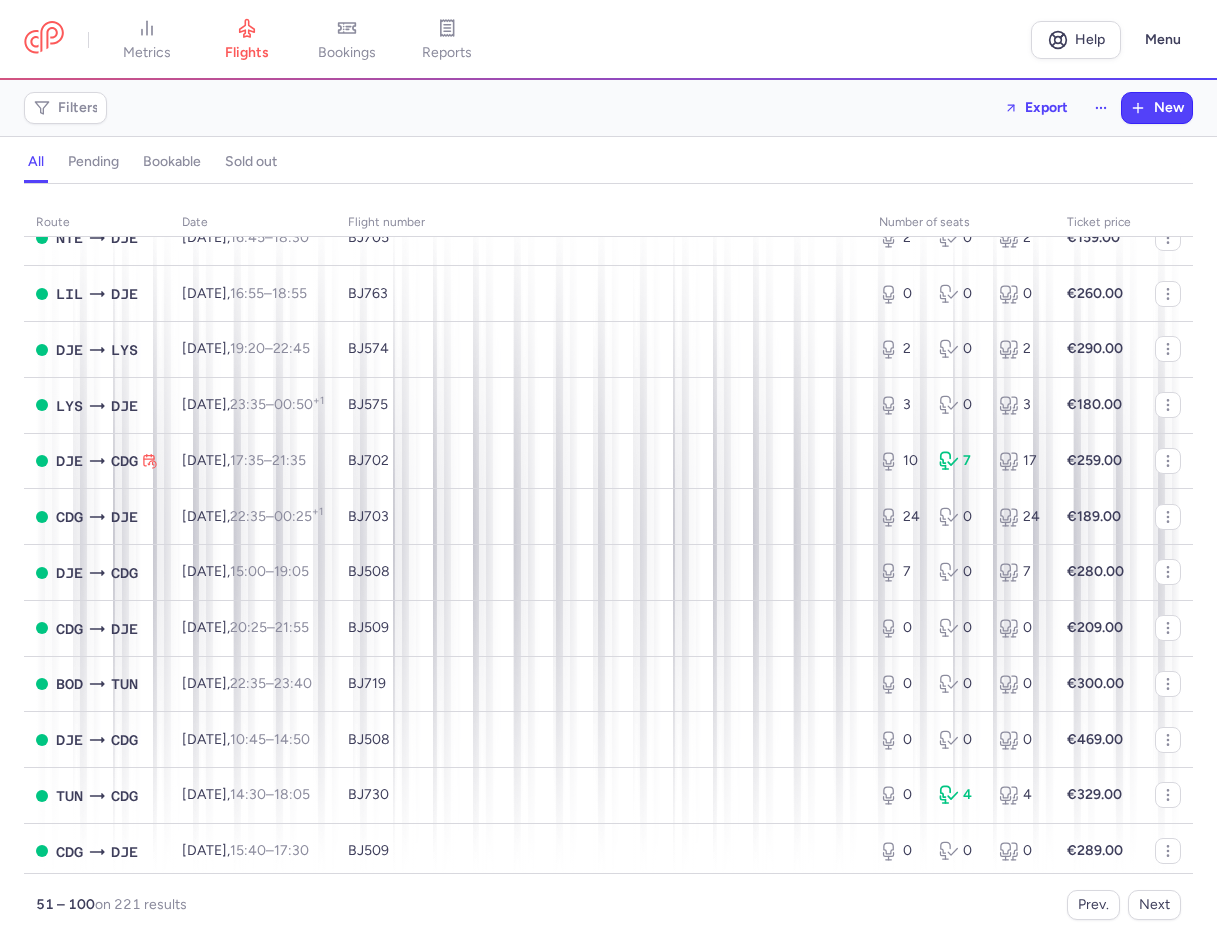 click on "Prev. Next" at bounding box center (895, 905) 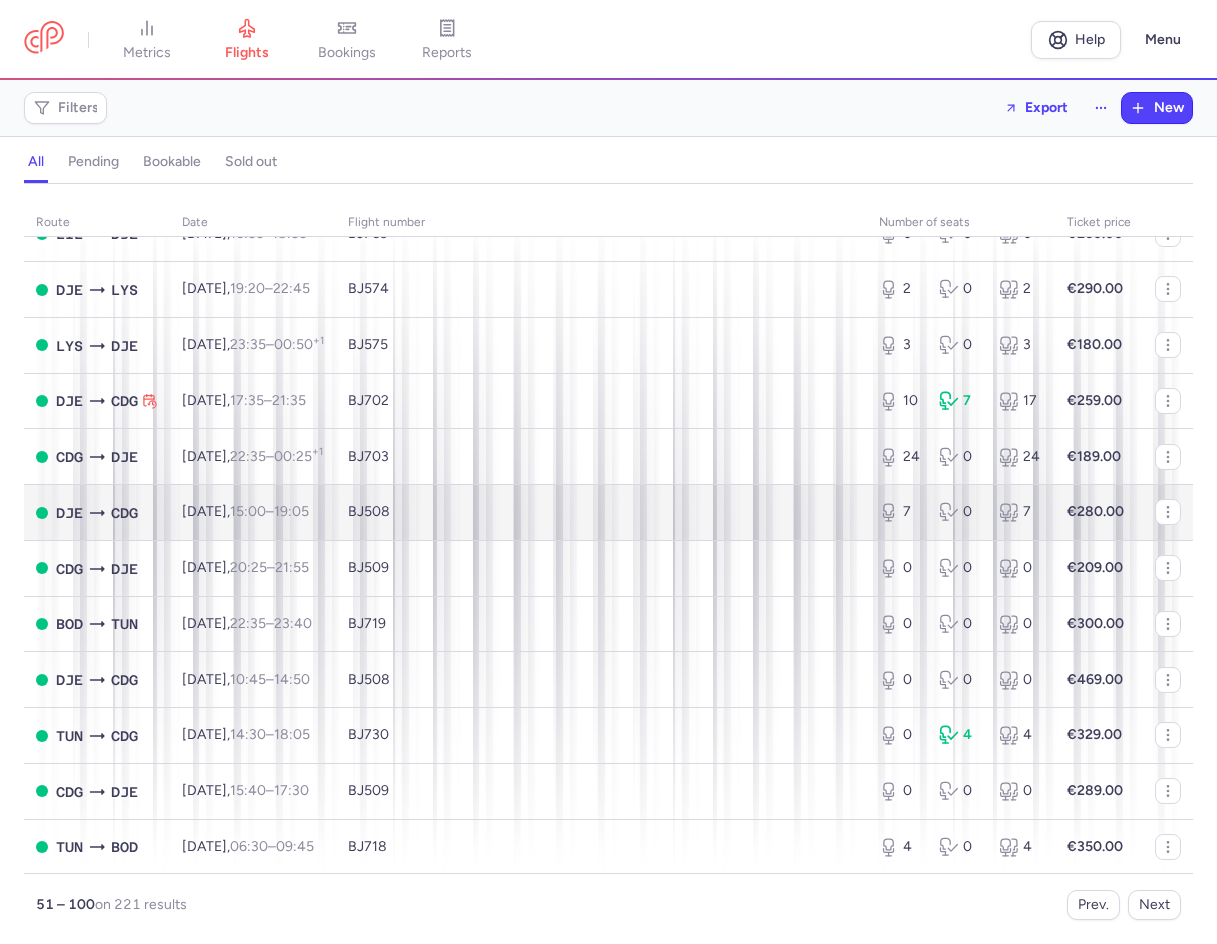 scroll, scrollTop: 2217, scrollLeft: 0, axis: vertical 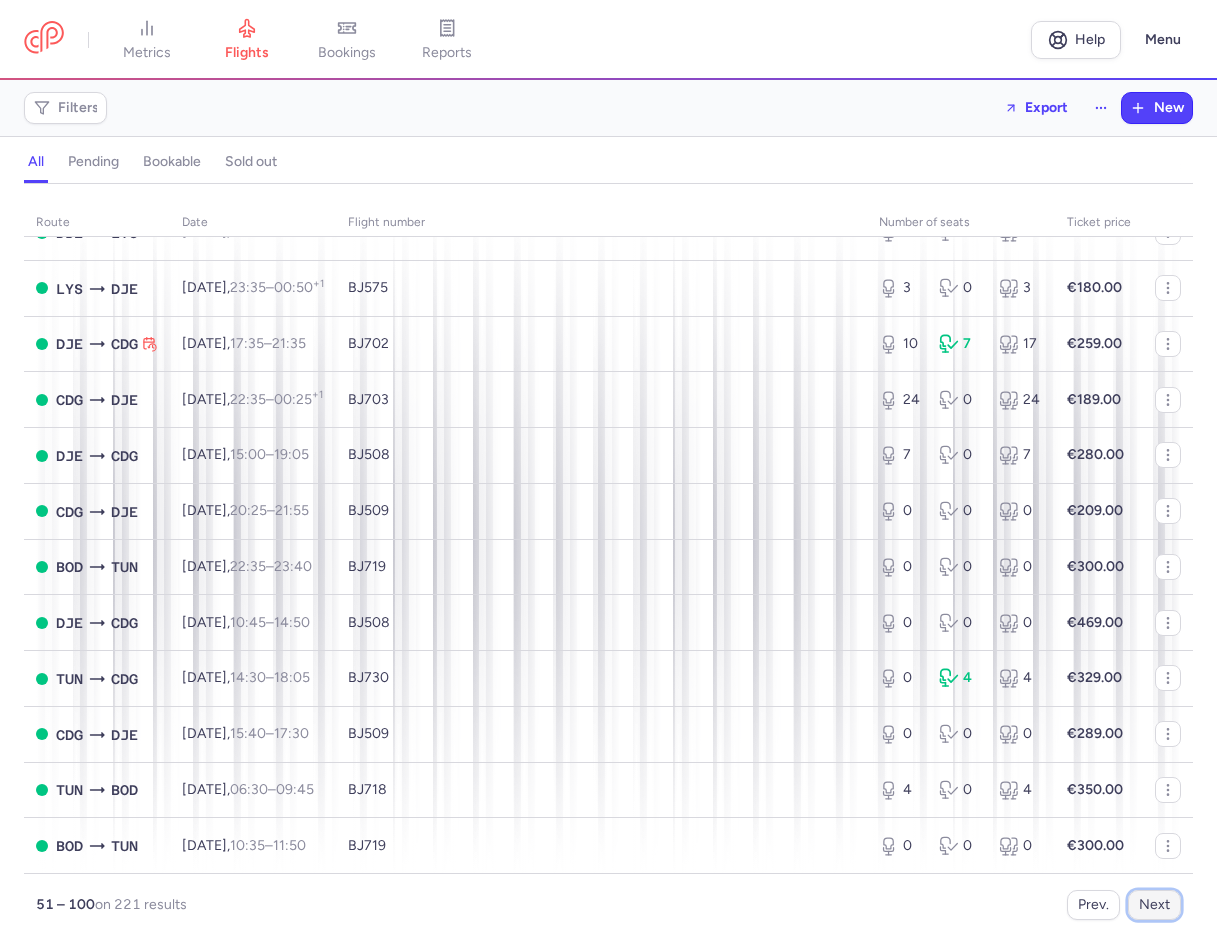click on "Next" at bounding box center [1154, 905] 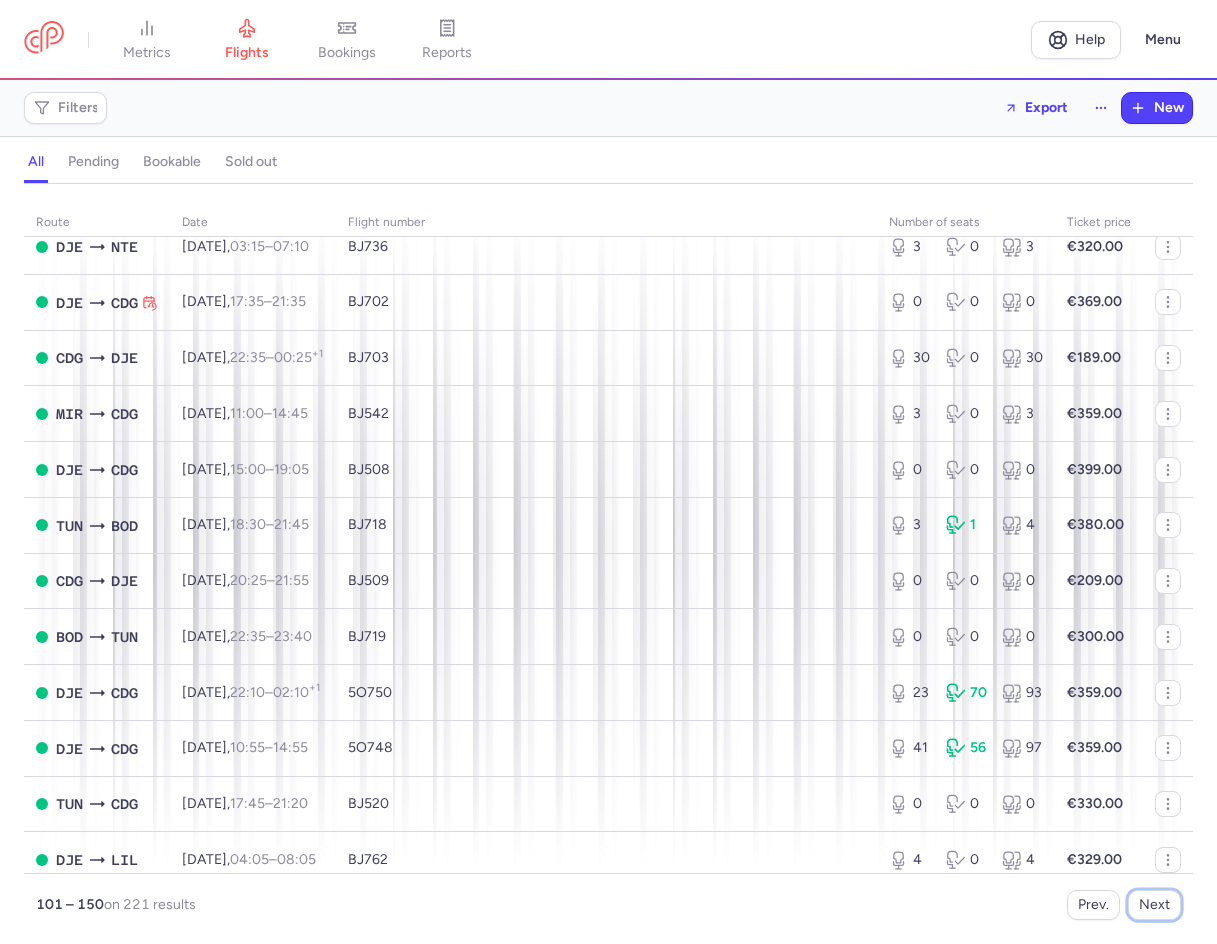 scroll, scrollTop: 600, scrollLeft: 0, axis: vertical 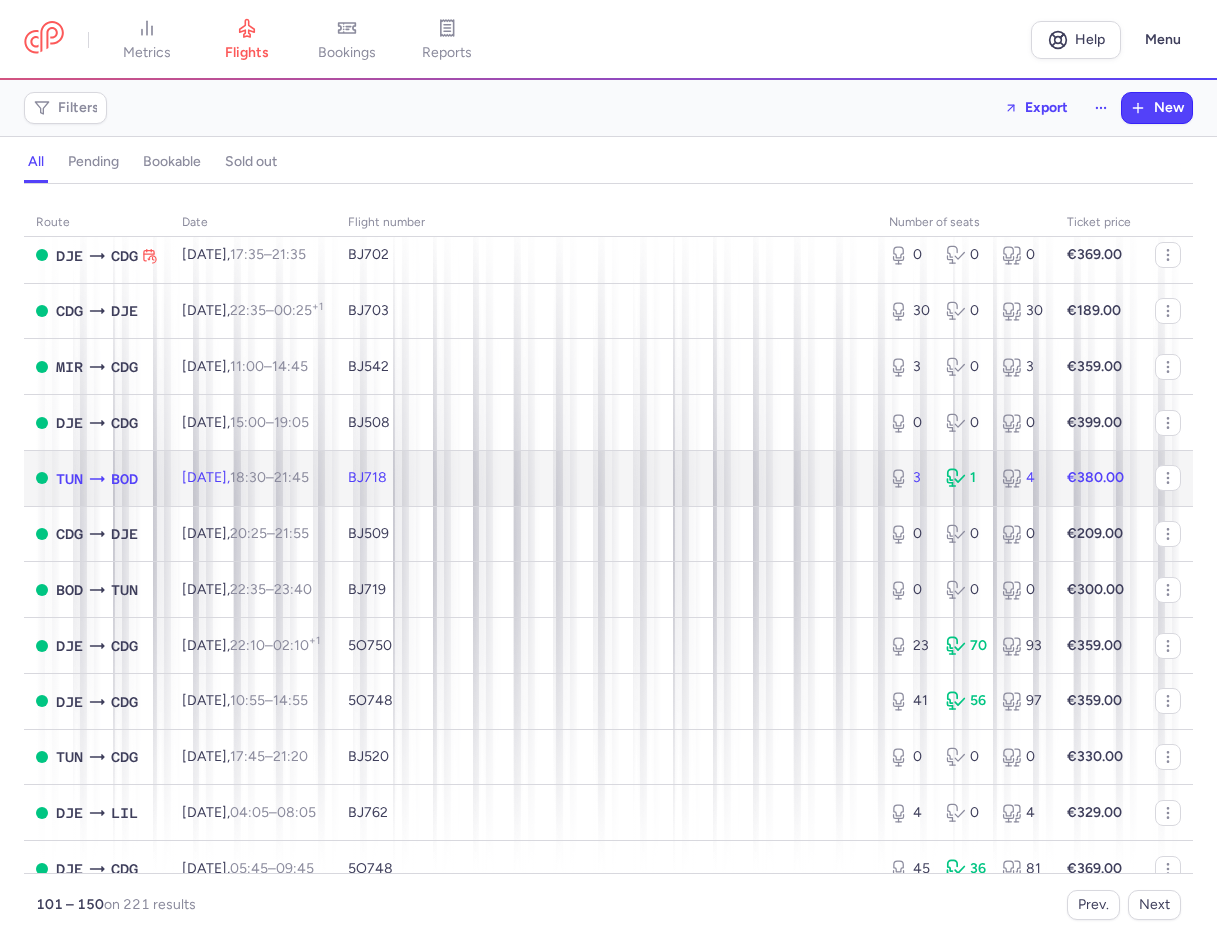 click on "BJ718" at bounding box center (606, 478) 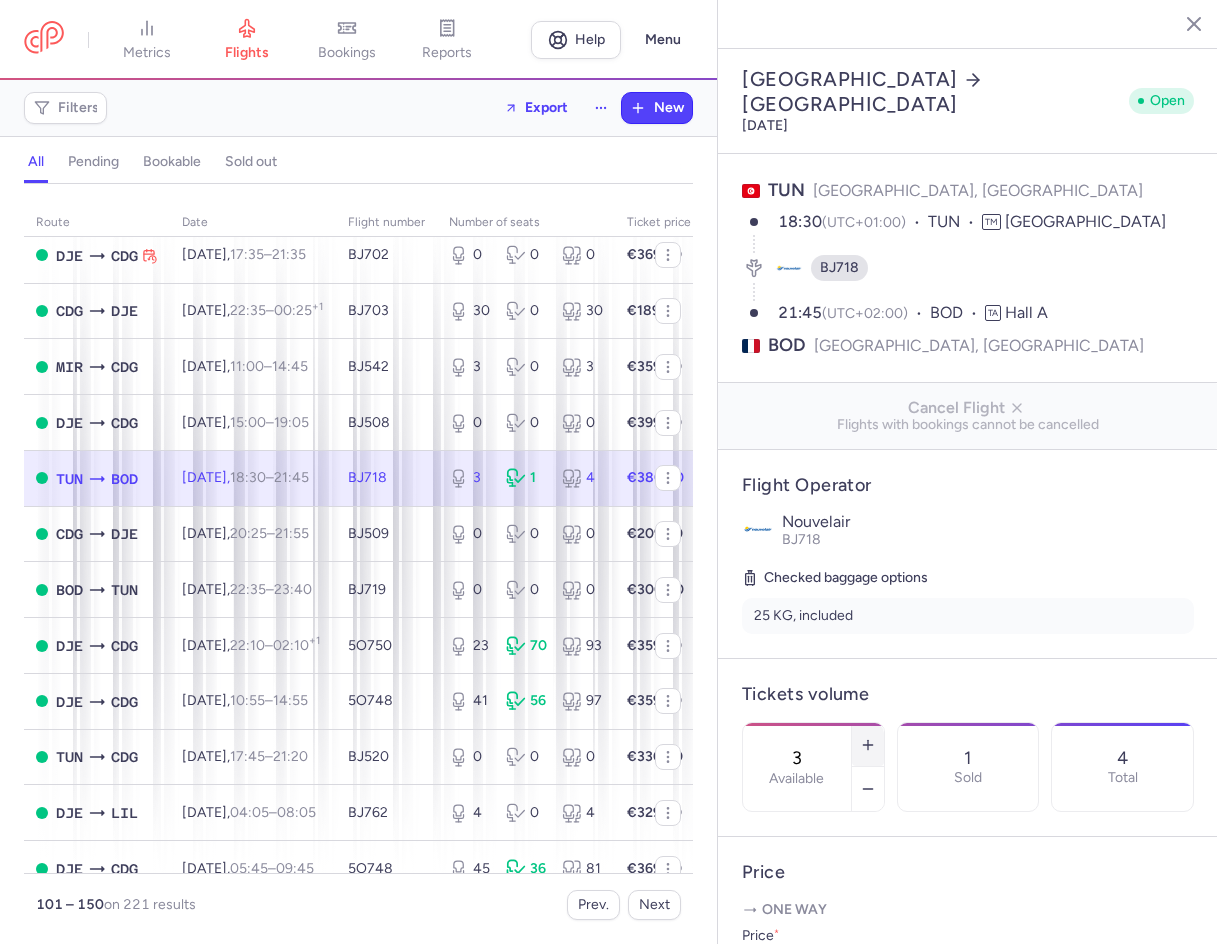 click at bounding box center [868, 745] 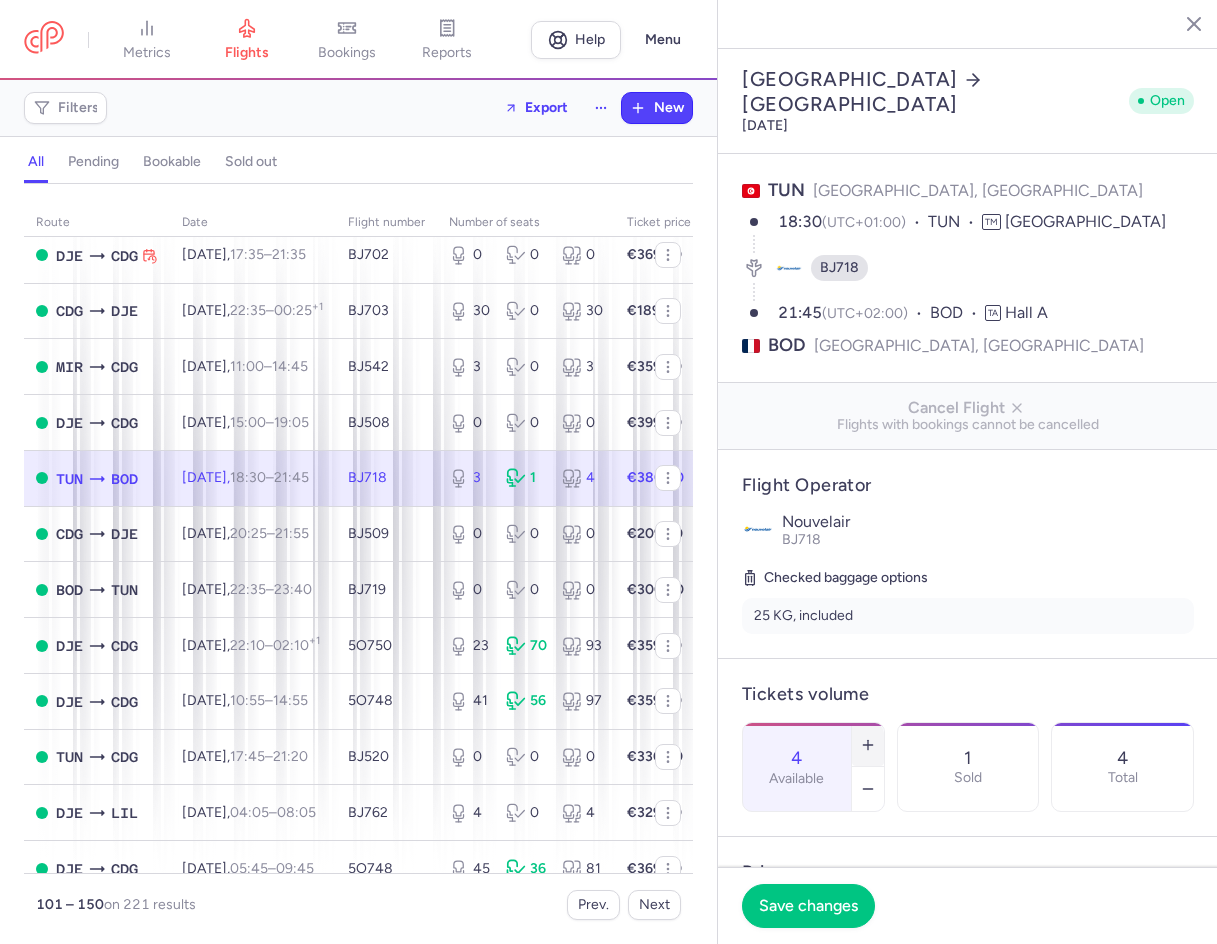 click at bounding box center (868, 745) 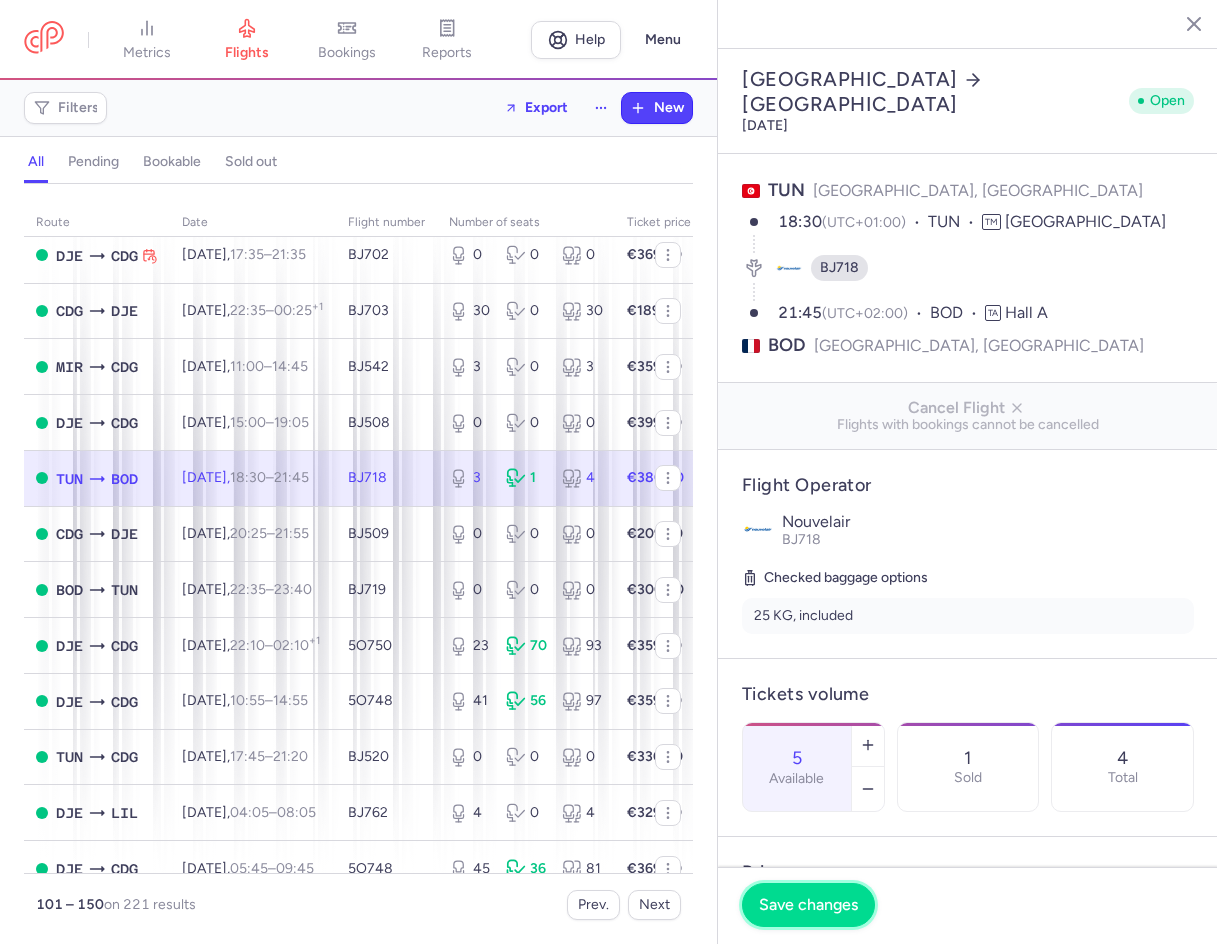click on "Save changes" at bounding box center [808, 905] 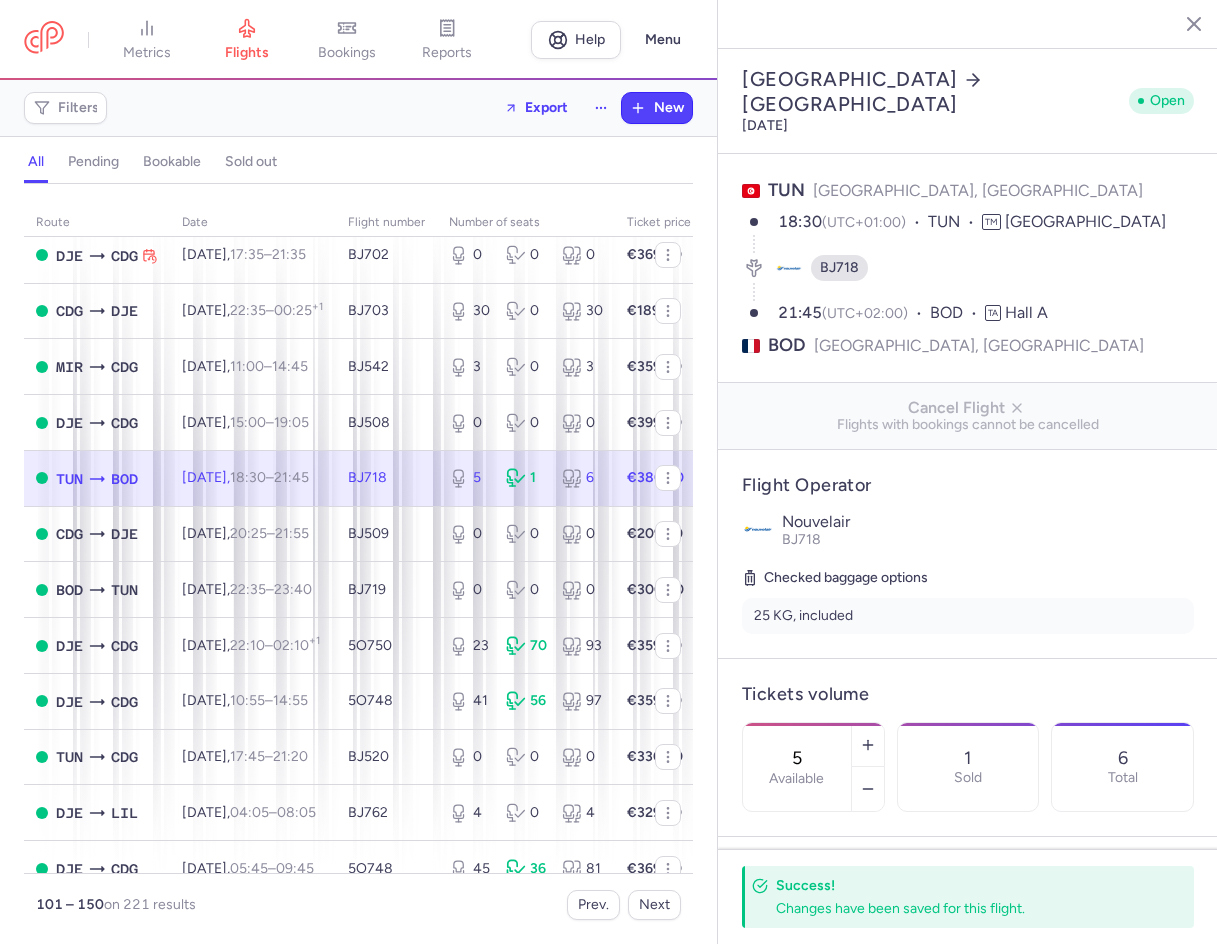 click 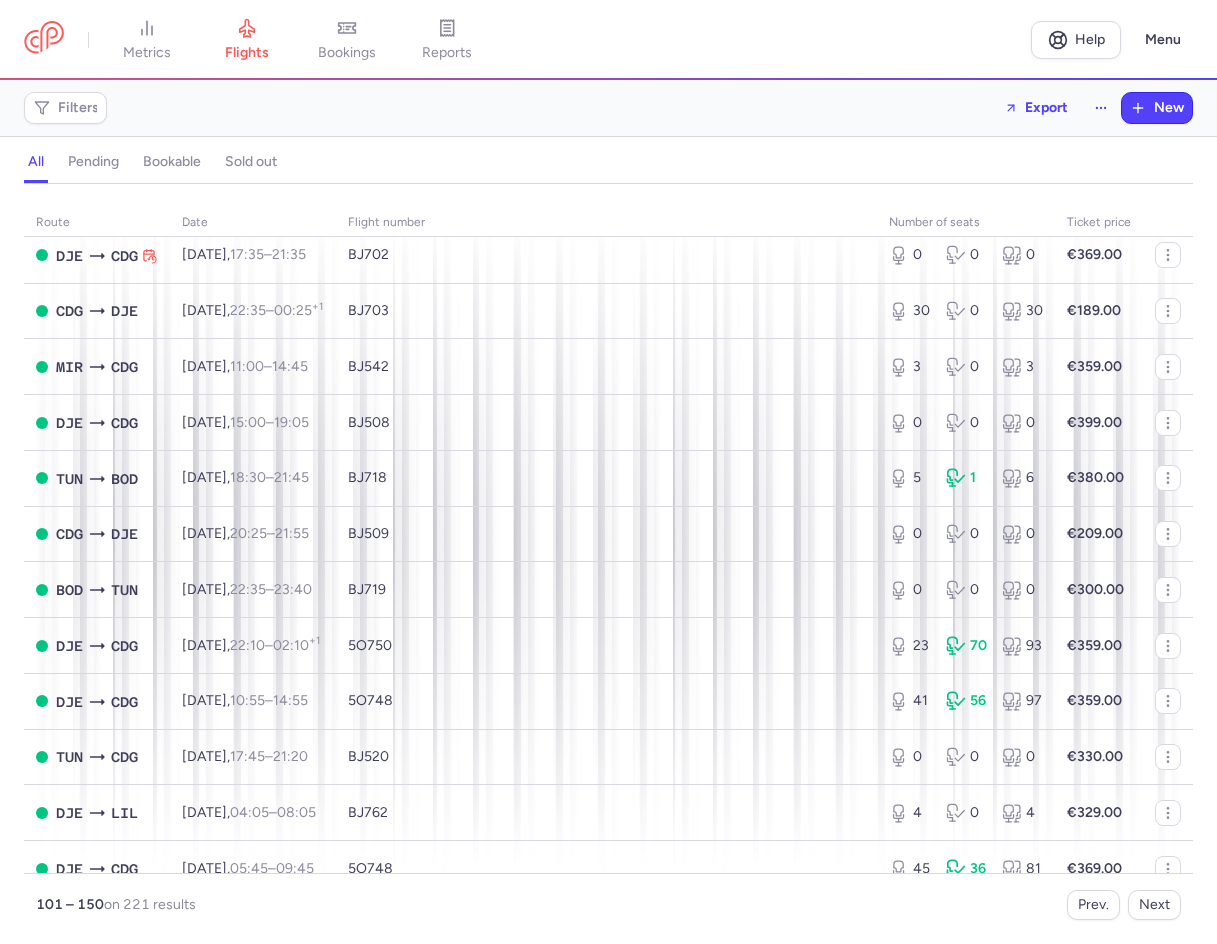 click on "Prev. Next" at bounding box center (895, 905) 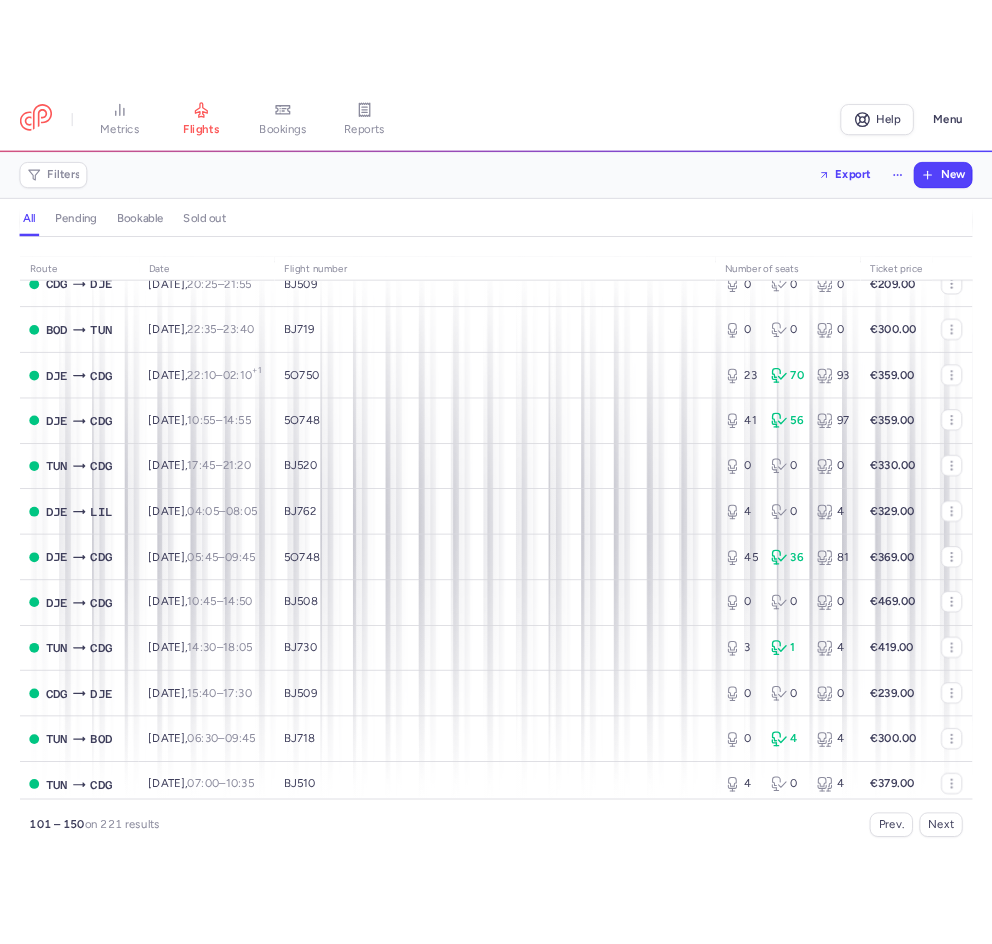 scroll, scrollTop: 1000, scrollLeft: 0, axis: vertical 